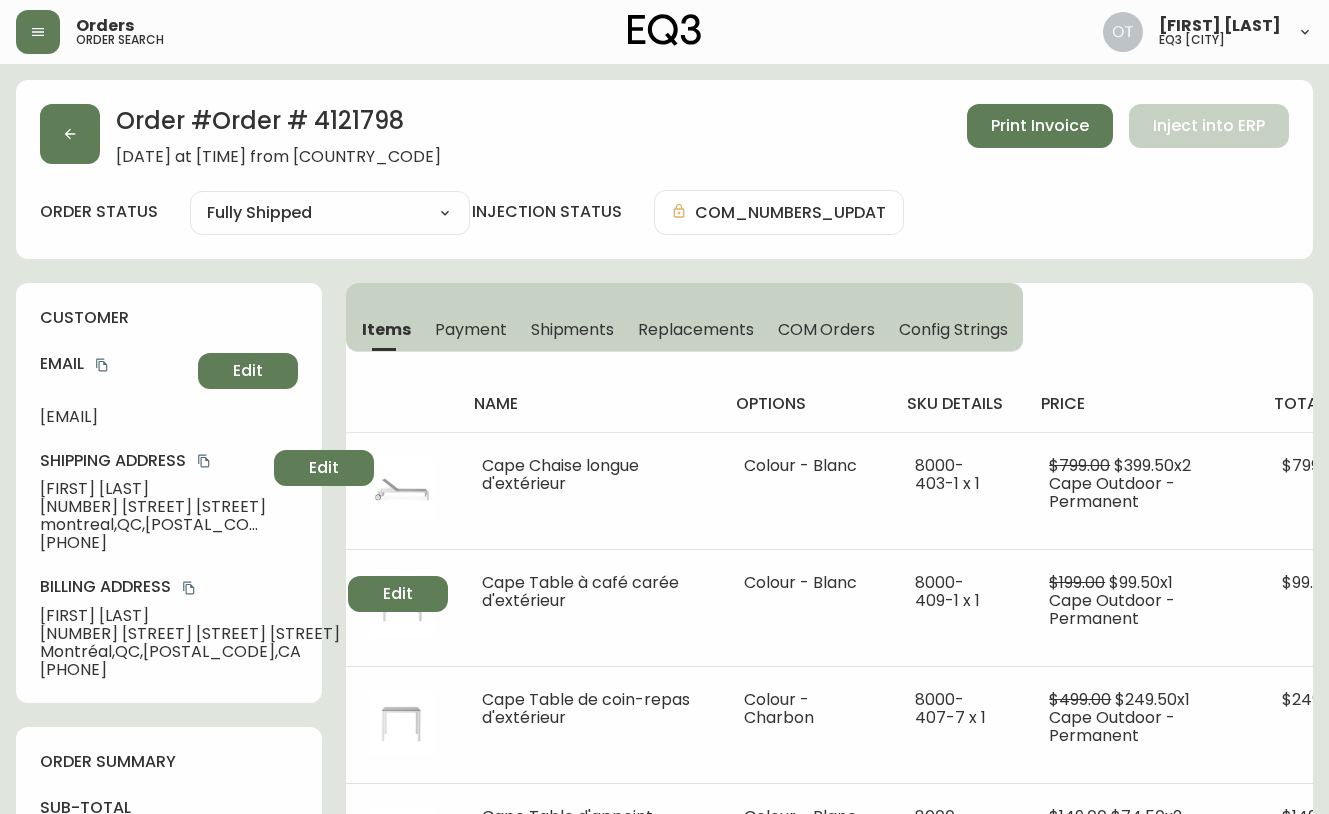 select on "FULLY_SHIPPED" 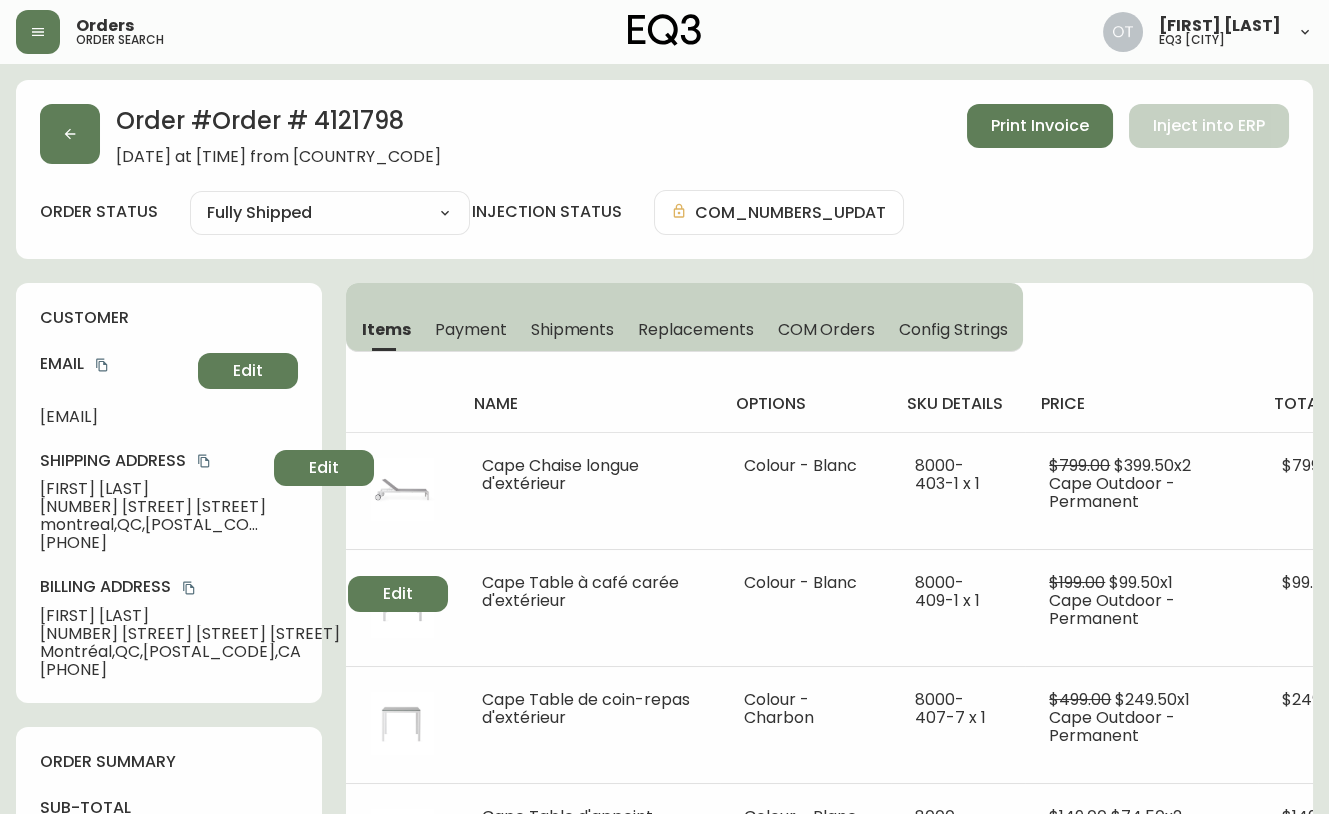 click on "customer Email [EMAIL] Edit Shipping Address [FIRST]   [LAST] [NUMBER] [STREET] [STREET] ,  QC ,  [POSTAL_CODE] ,  CA [PHONE] Edit Billing Address [FIRST]   [LAST] [NUMBER] [STREET] [STREET] [CITY] ,  QC ,  [POSTAL_CODE] ,  CA [PHONE] Edit" at bounding box center [169, 493] 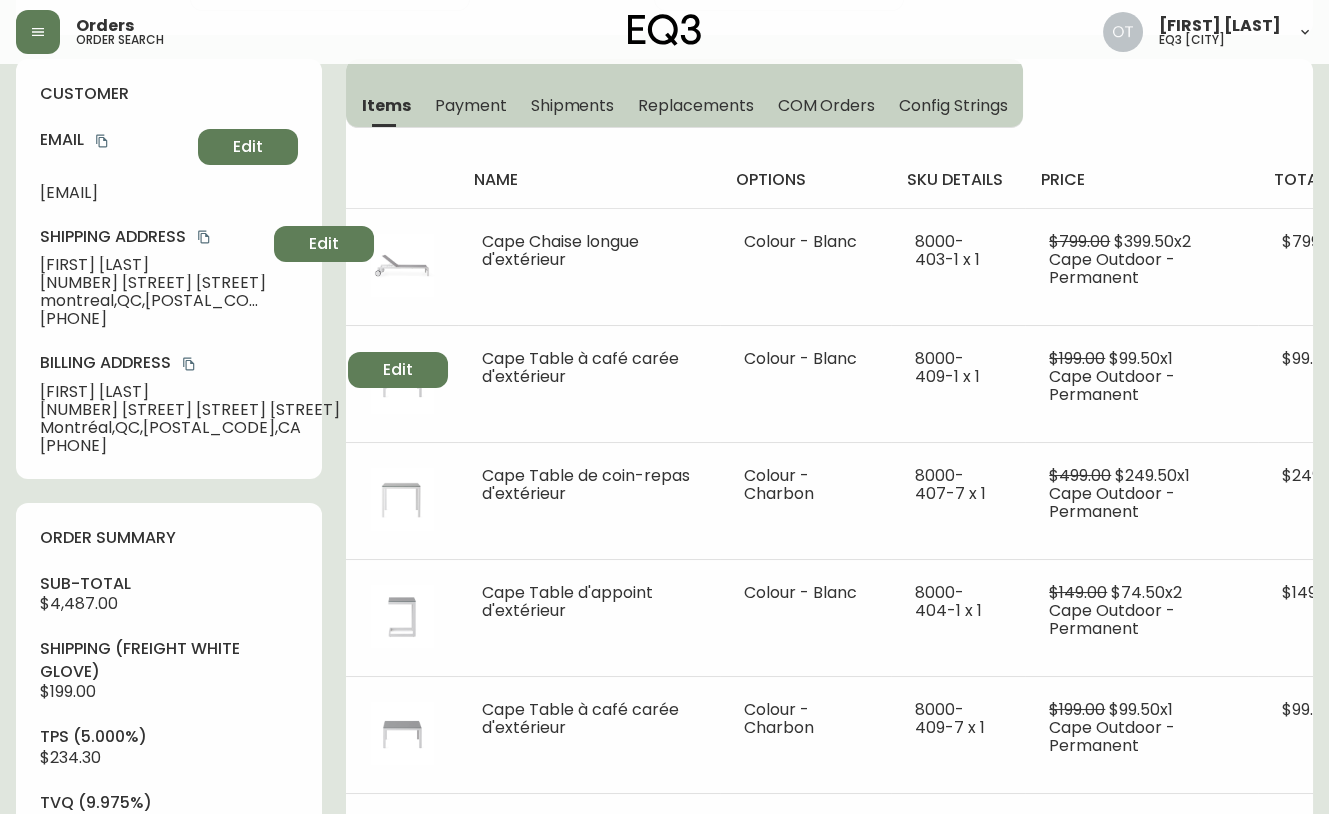 scroll, scrollTop: 259, scrollLeft: 0, axis: vertical 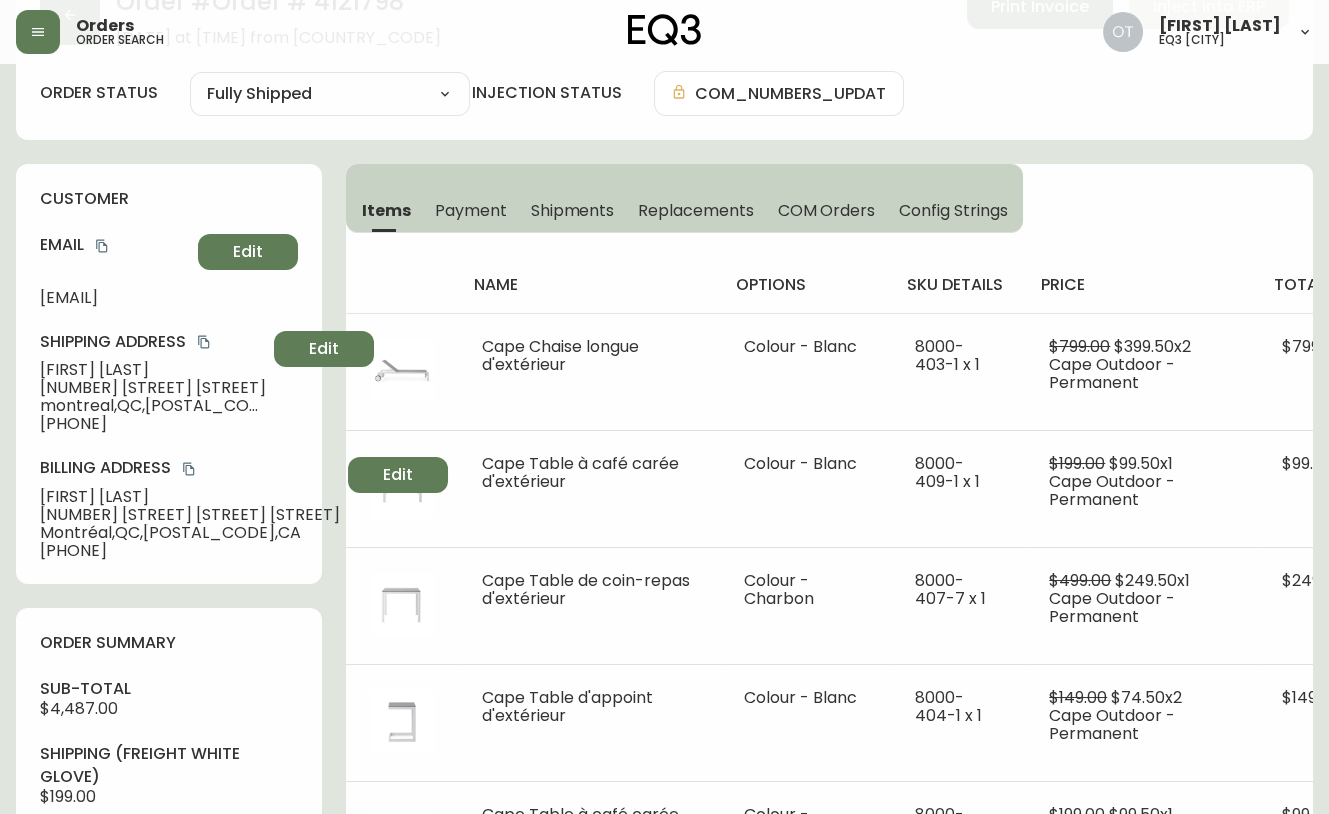 click on "Replacements" at bounding box center [695, 210] 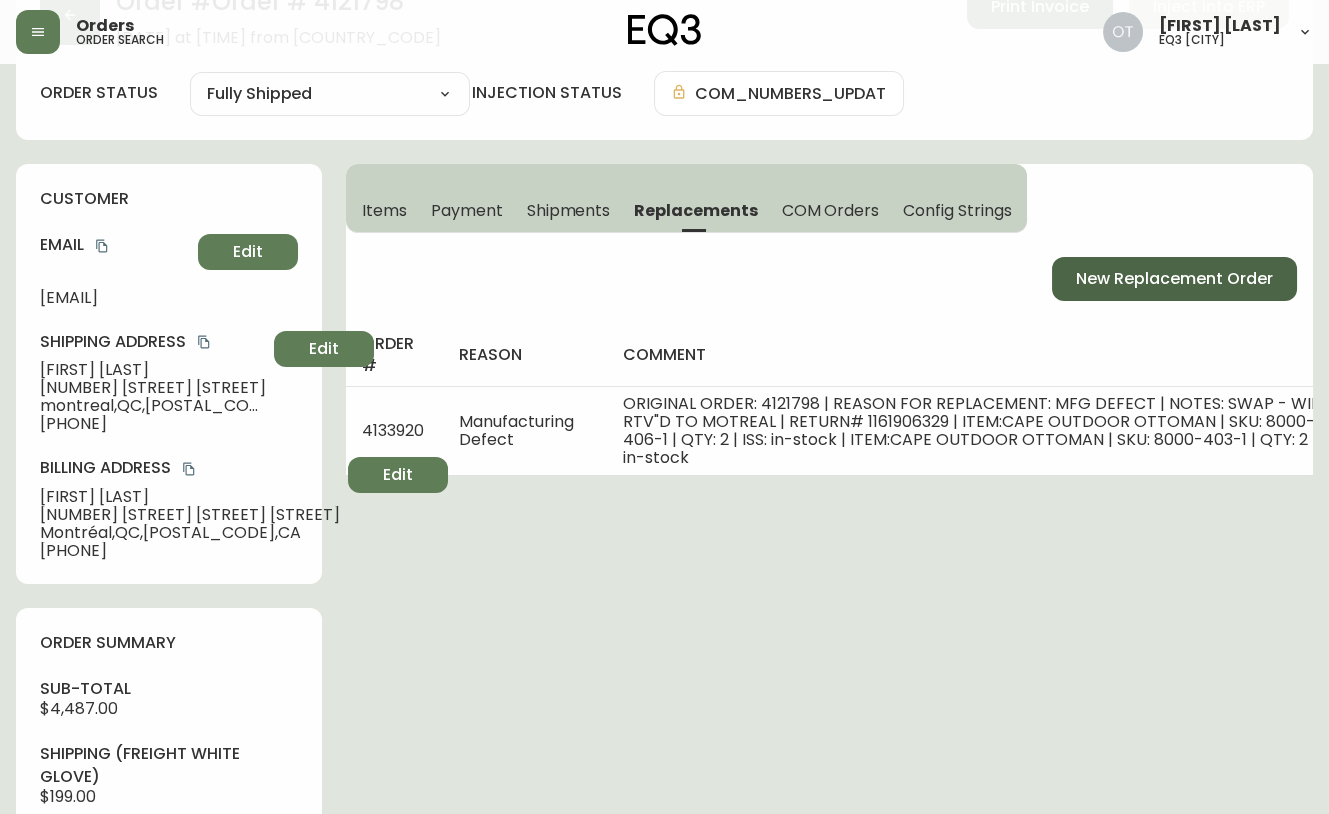 click on "New Replacement Order" at bounding box center [1174, 279] 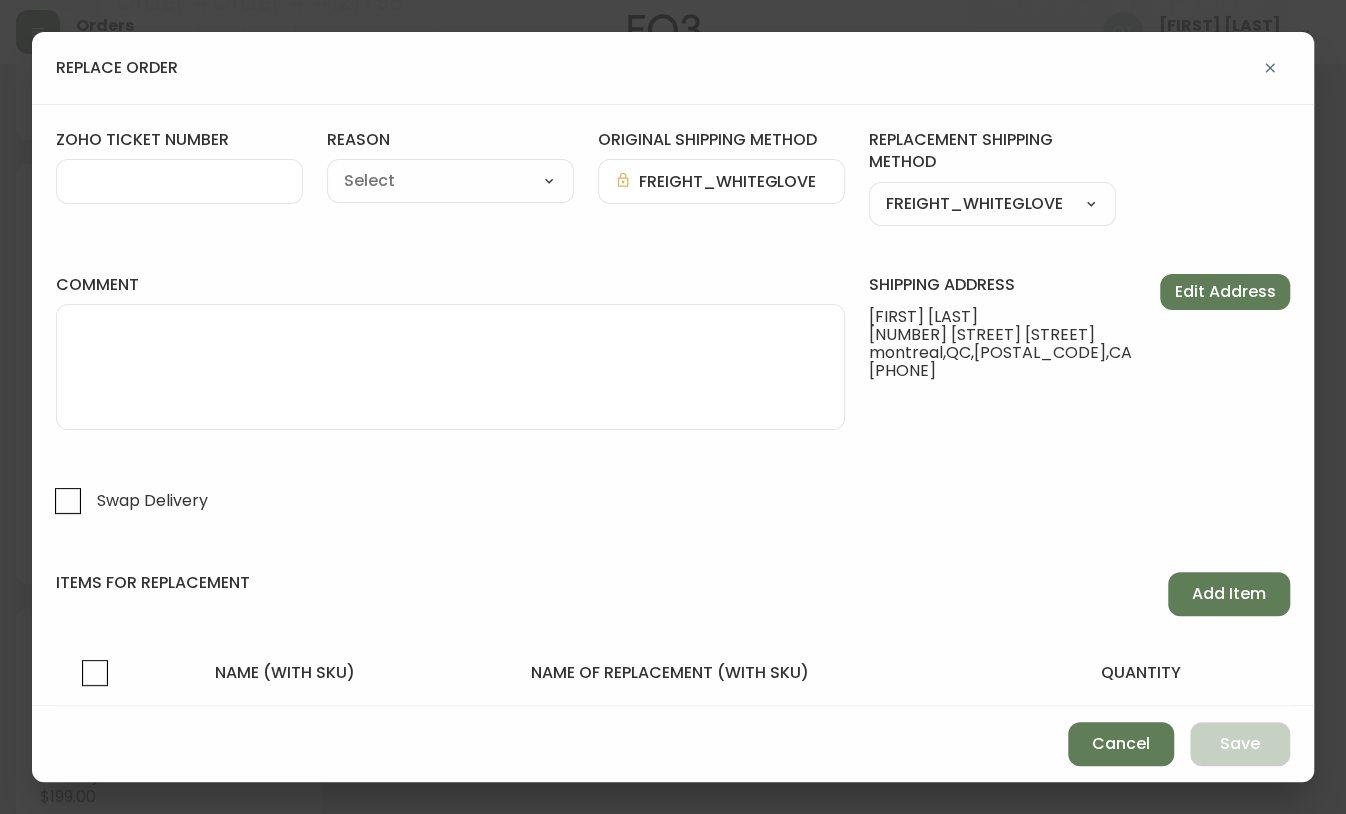 click 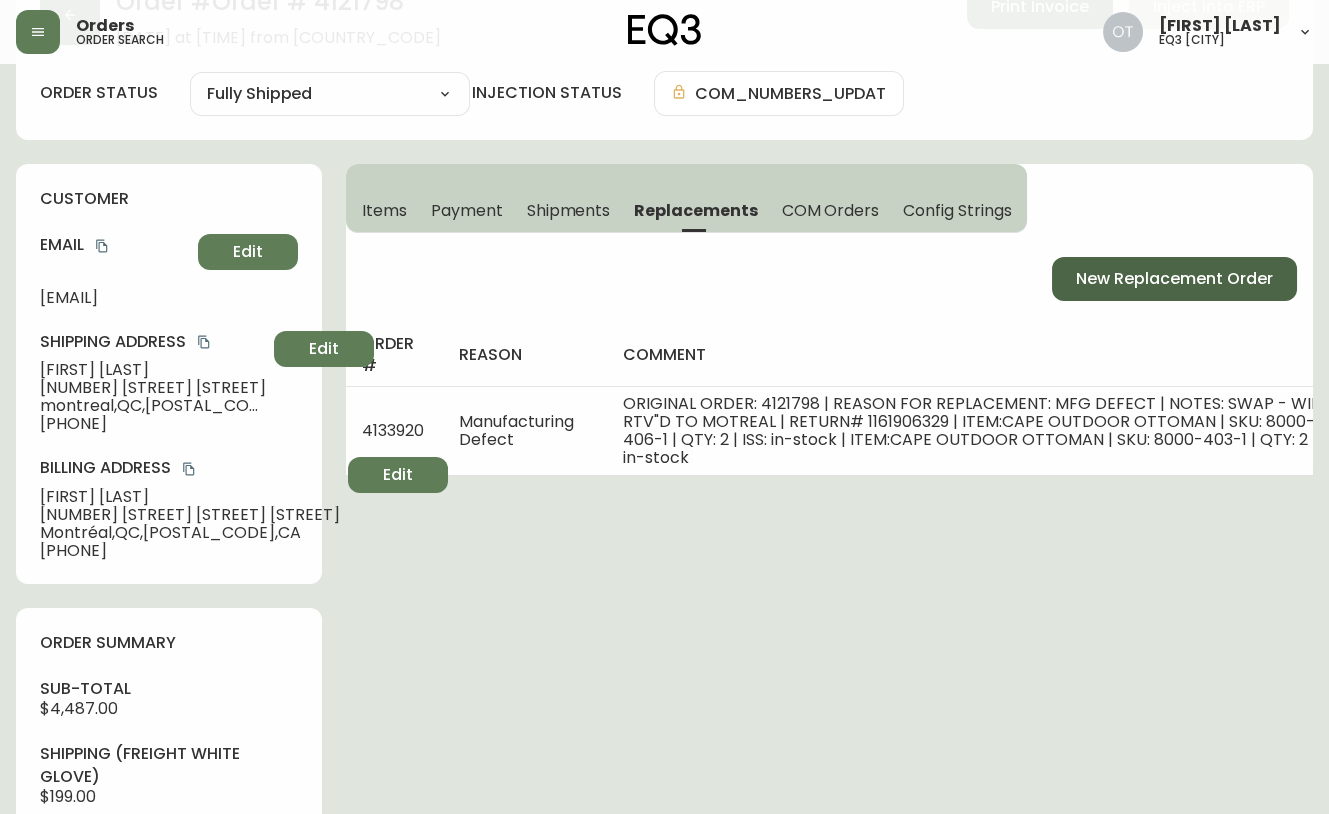 click on "New Replacement Order" at bounding box center [1174, 279] 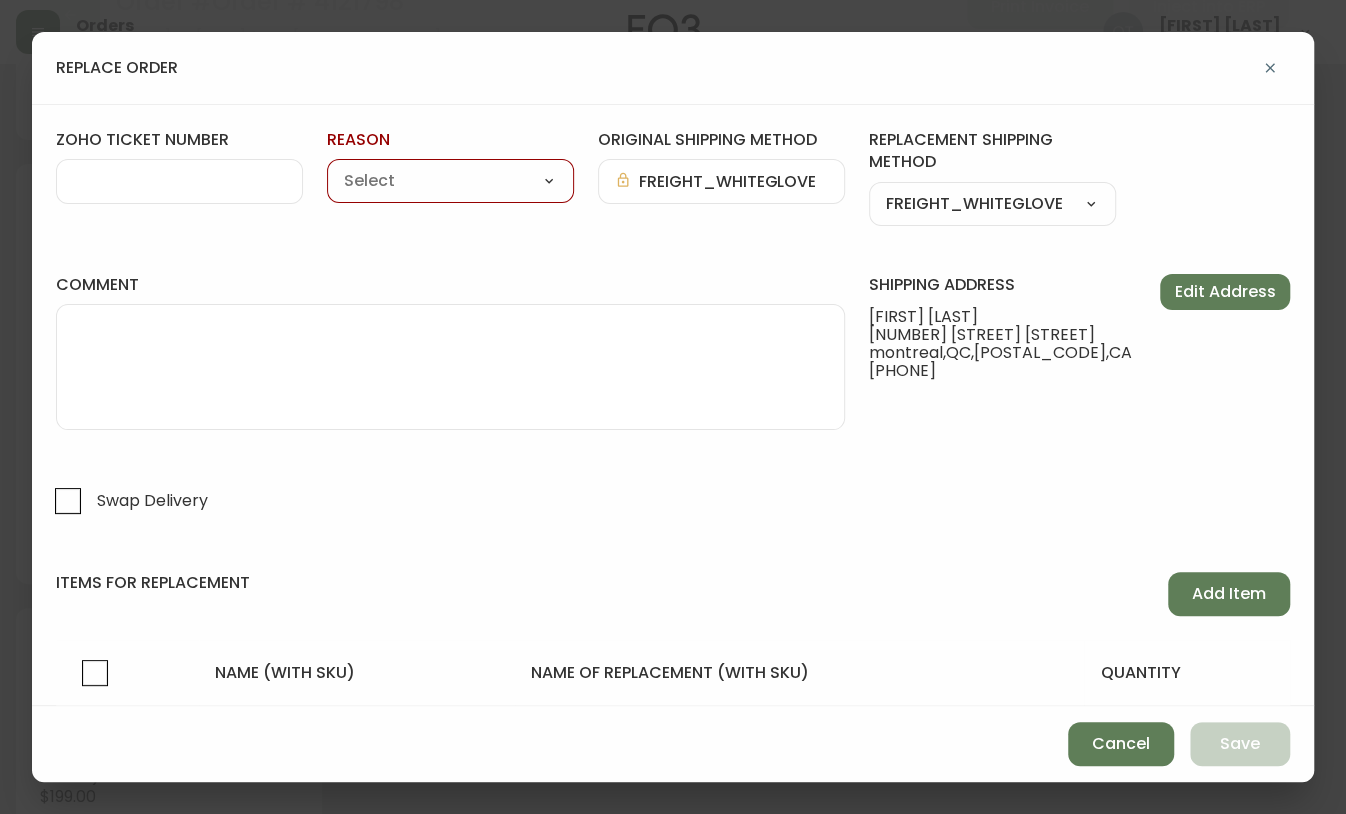 drag, startPoint x: 279, startPoint y: 182, endPoint x: 291, endPoint y: 189, distance: 13.892444 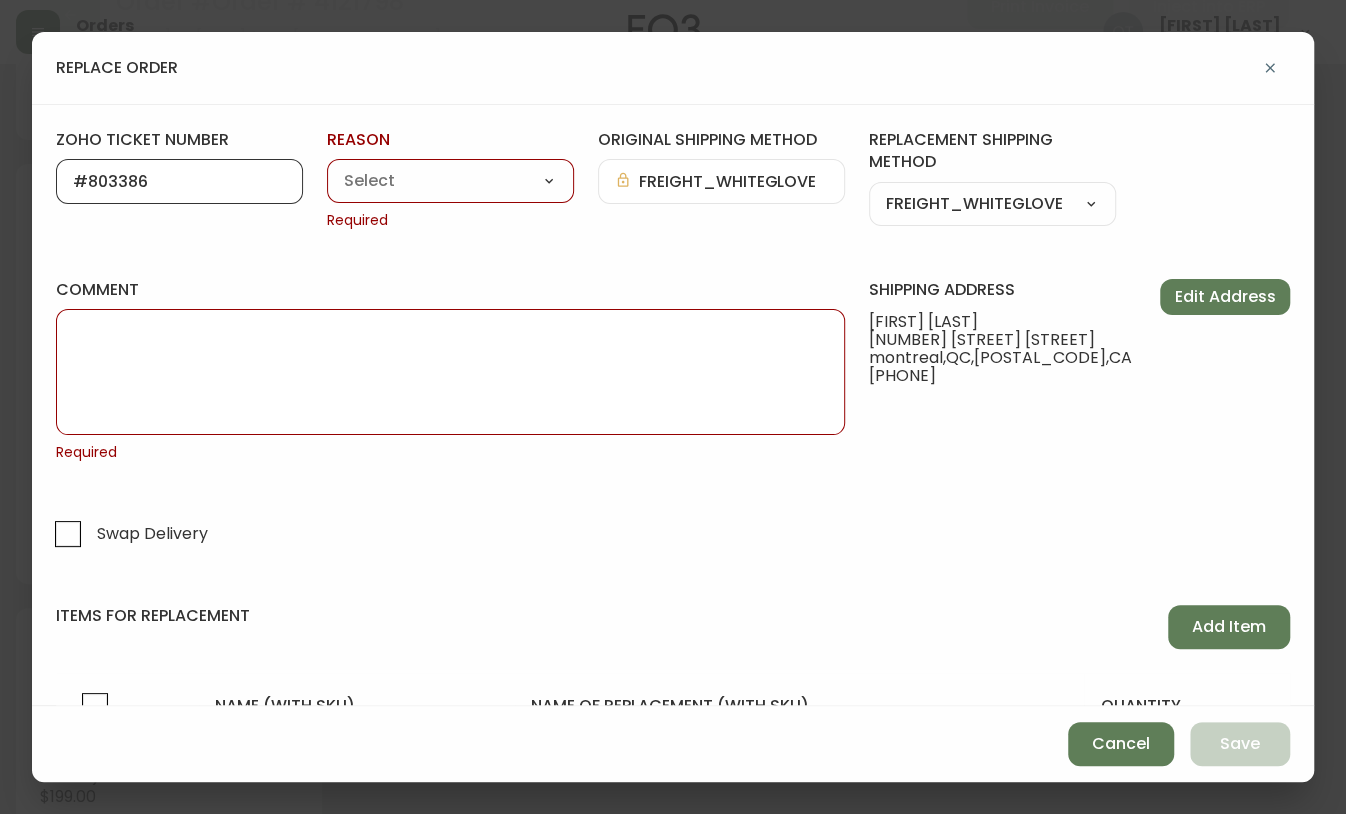 click on "#803386" at bounding box center [179, 181] 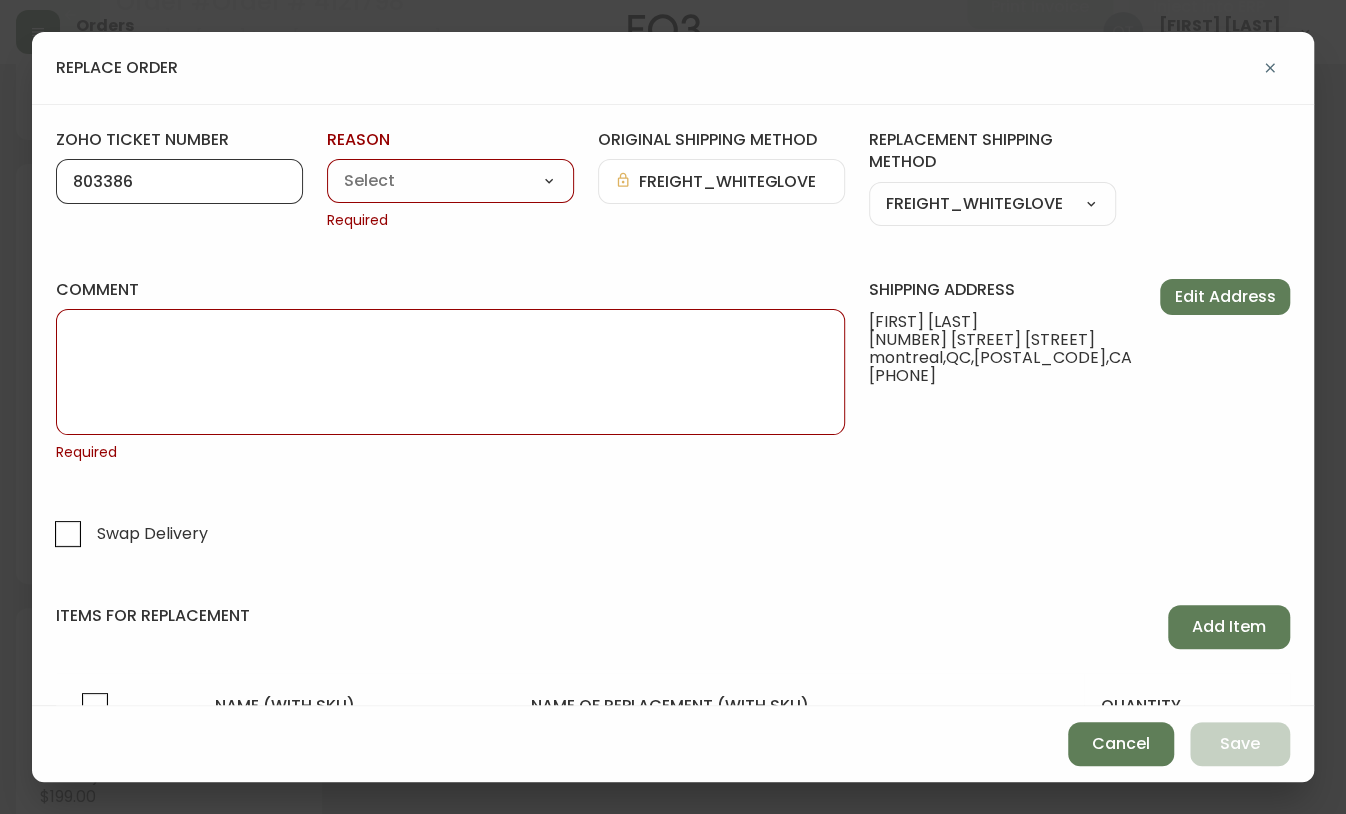 type on "803386" 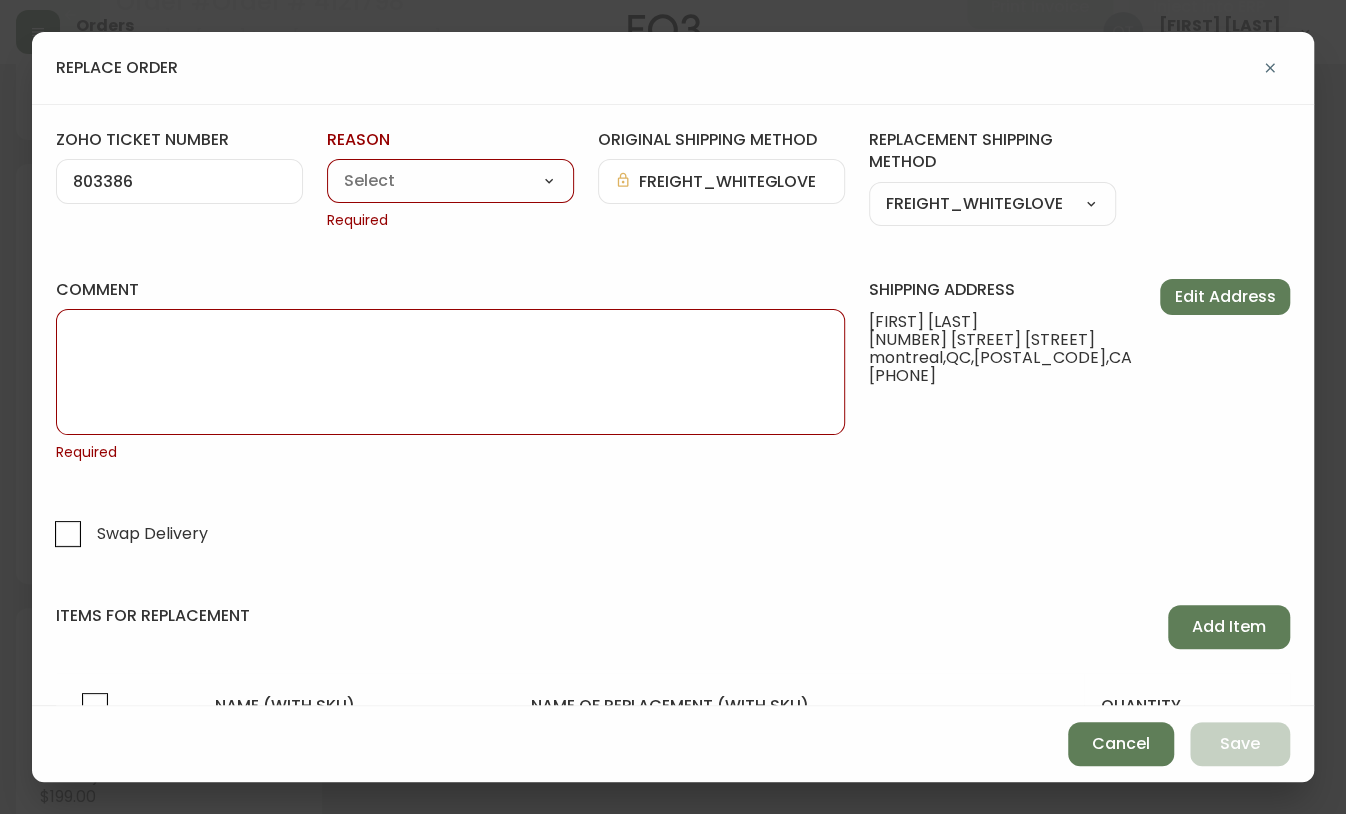 select on "Manufacturing Defect" 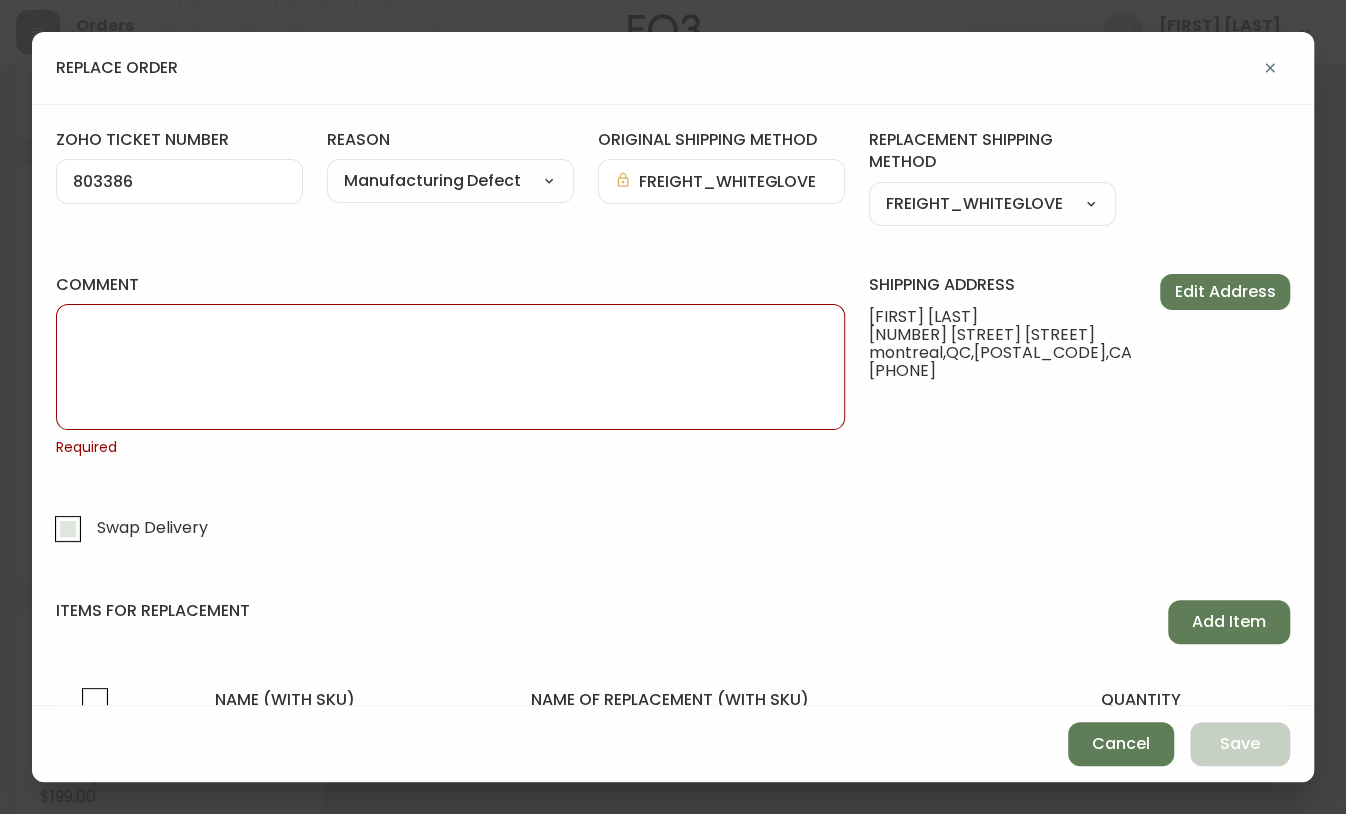 click on "Swap Delivery" at bounding box center [68, 529] 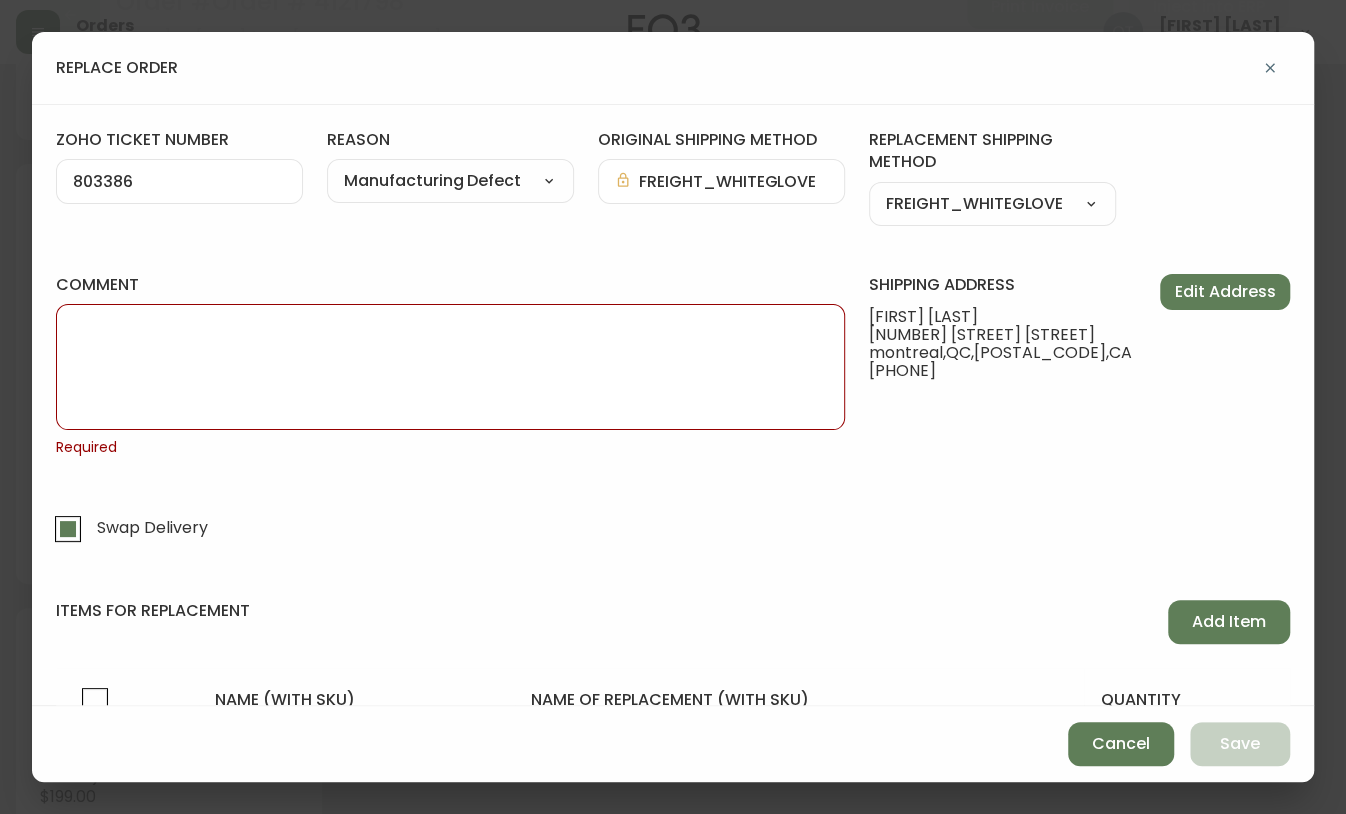 click on "comment" at bounding box center (450, 367) 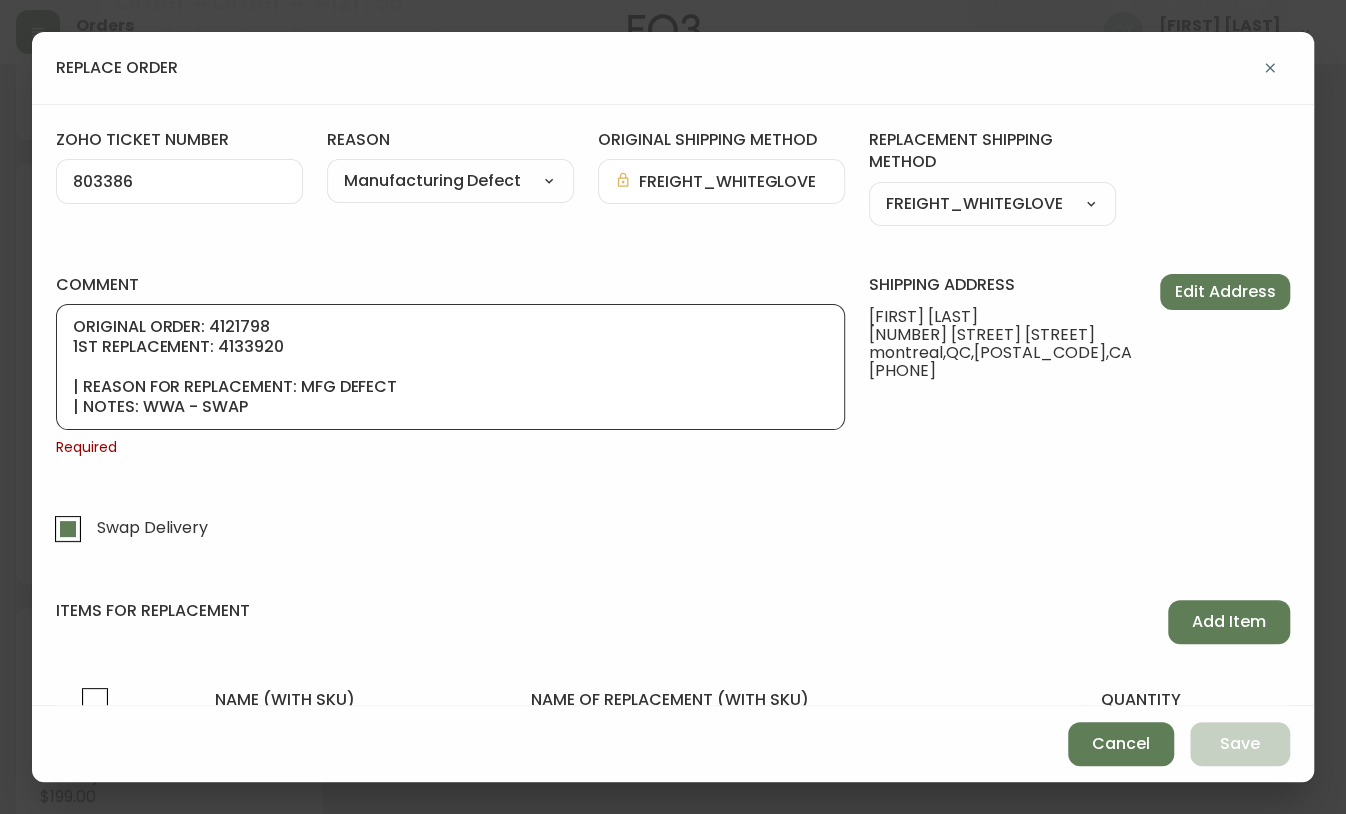scroll, scrollTop: 120, scrollLeft: 0, axis: vertical 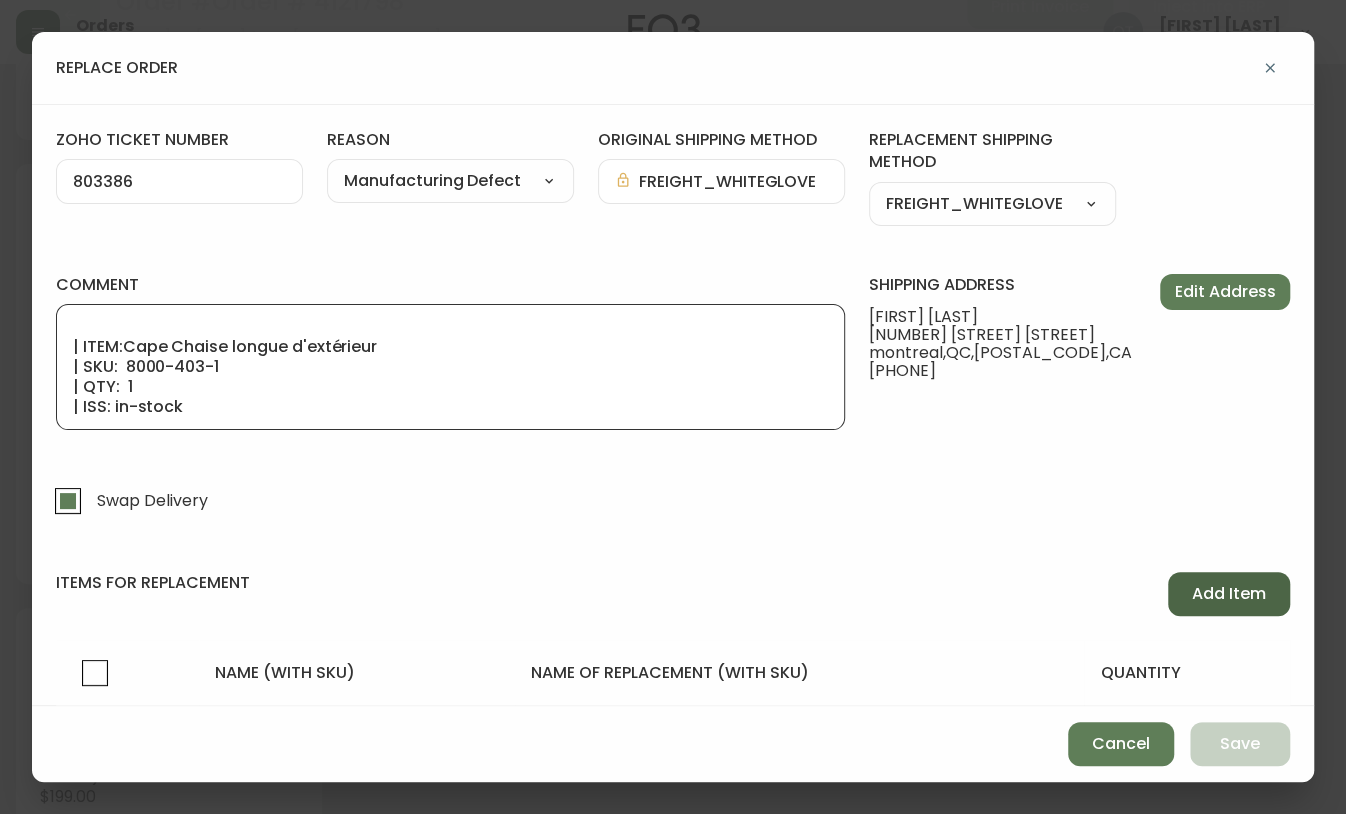 type on "ORIGINAL ORDER: 4121798
1ST REPLACEMENT: 4133920
| REASON FOR REPLACEMENT: MFG DEFECT
| NOTES: WWA - SWAP
| RETURN# 1161915629
| ITEM:Cape Chaise longue d'extérieur
| SKU:  8000-403-1
| QTY:  1
| ISS: in-stock" 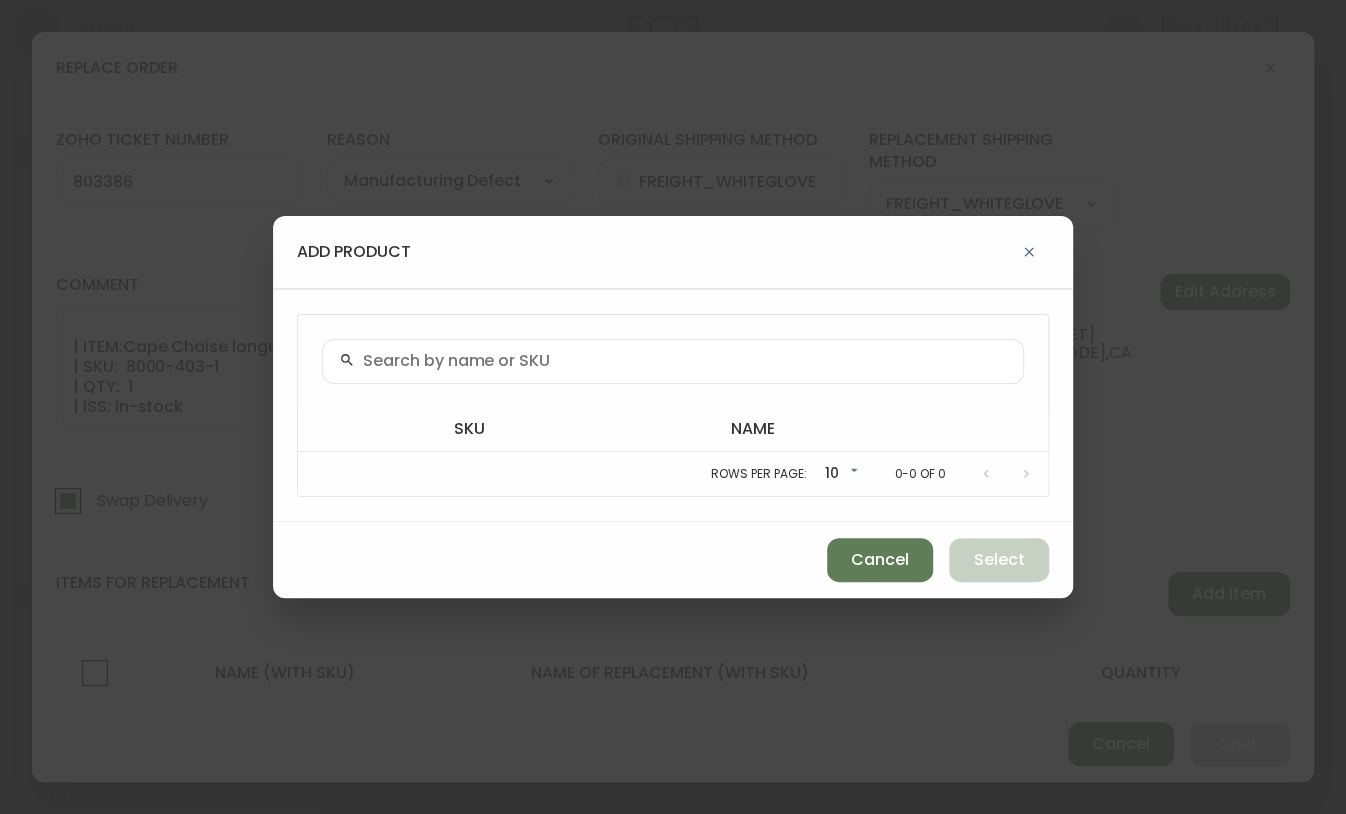 click at bounding box center [673, 361] 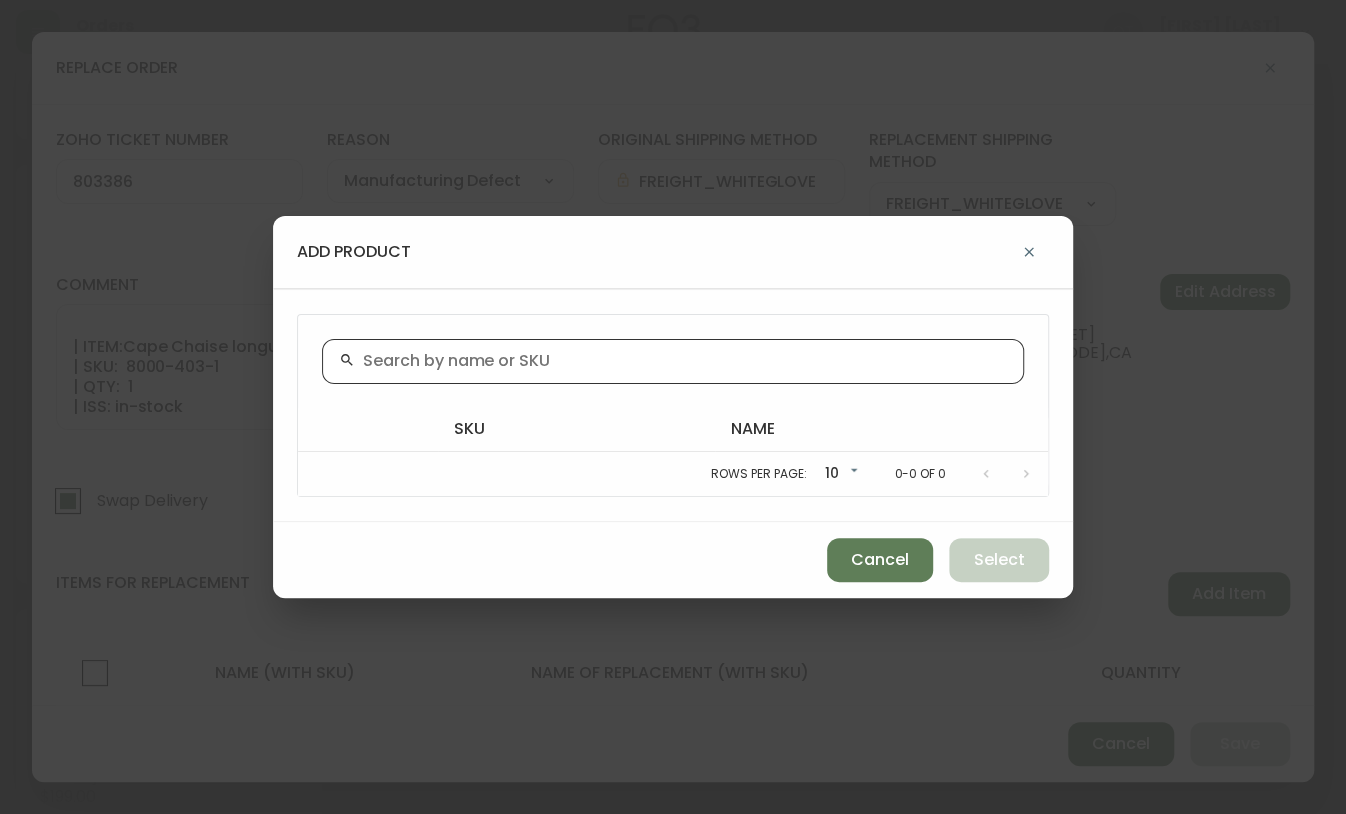paste on "8000-403-1" 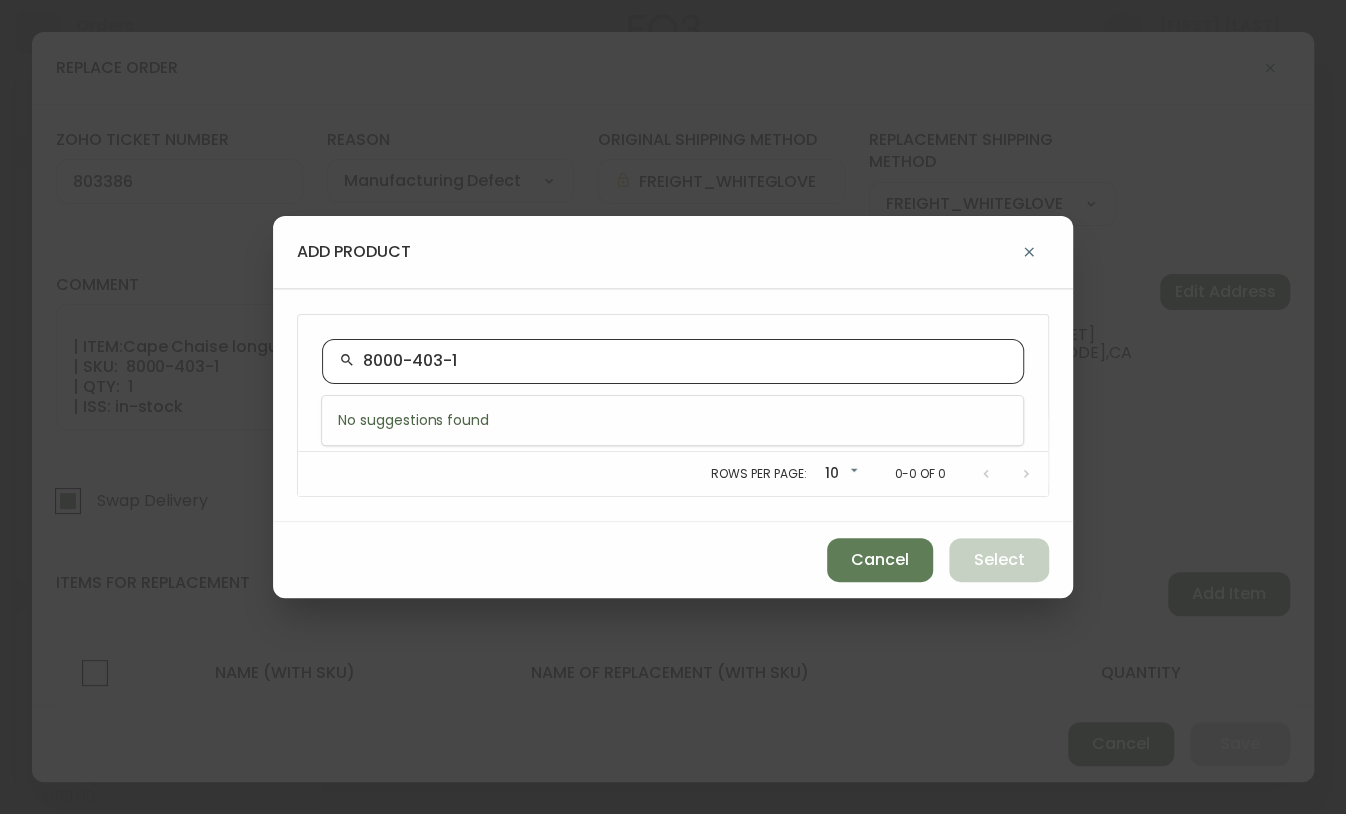 type on "8000-403-1" 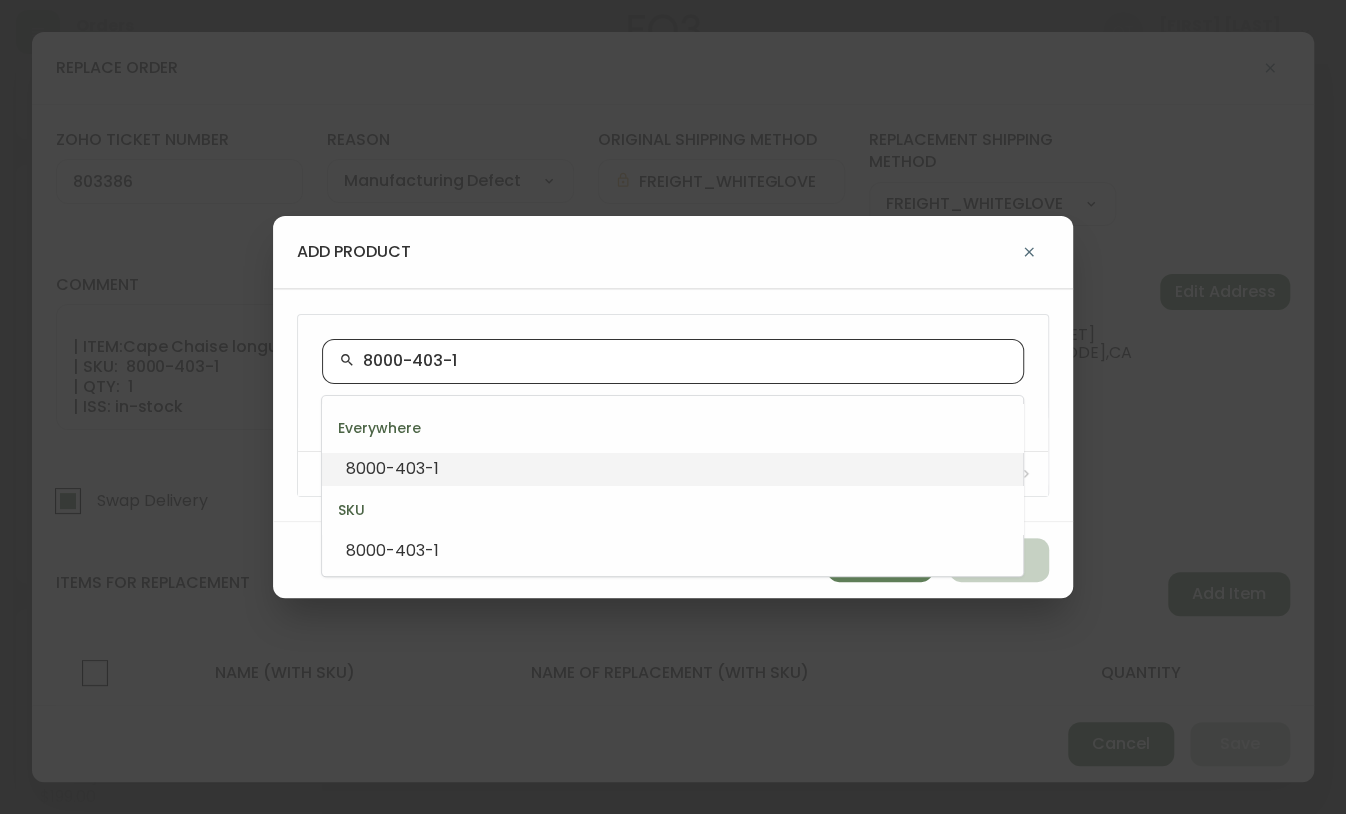 click on "8000-403-1" at bounding box center [672, 469] 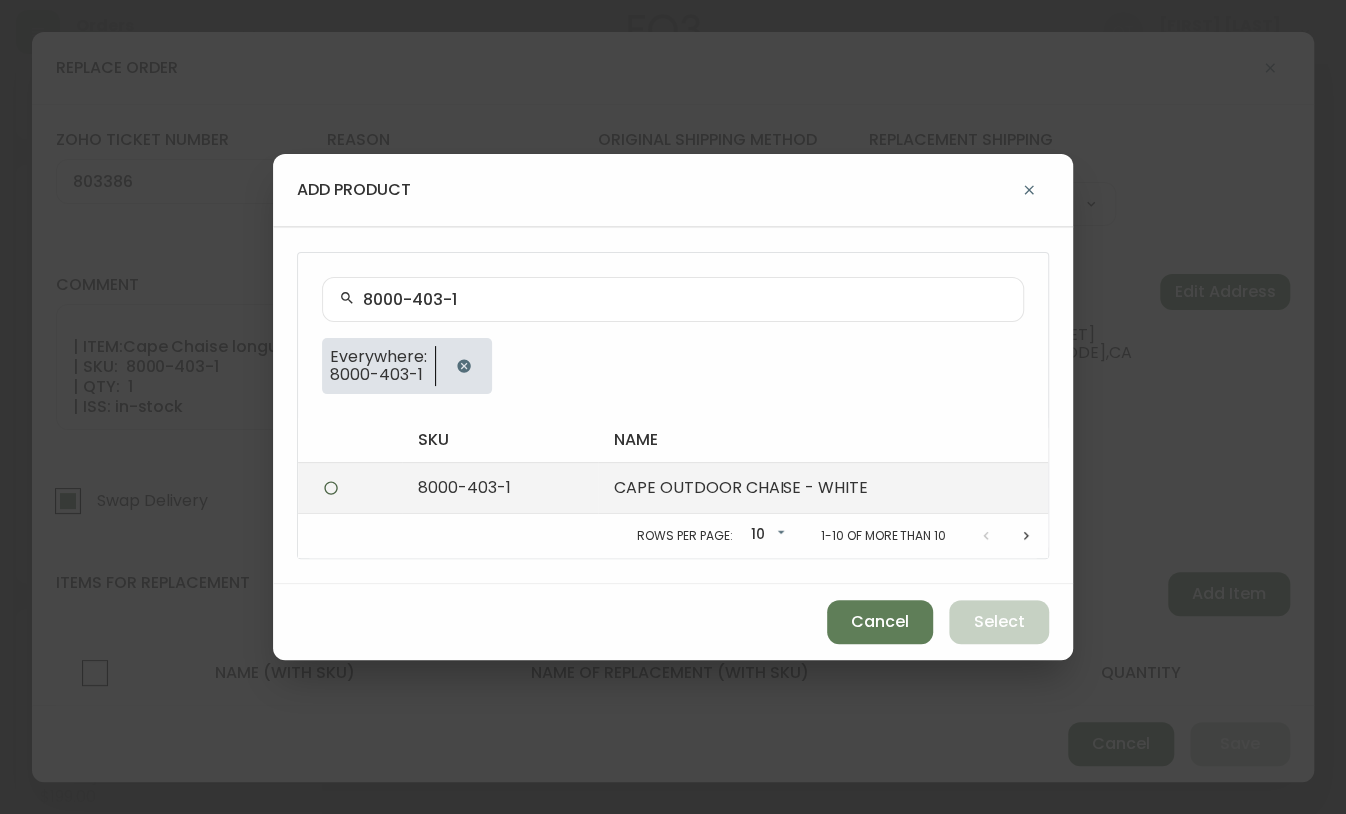 click on "CAPE OUTDOOR CHAISE - WHITE" at bounding box center (823, 487) 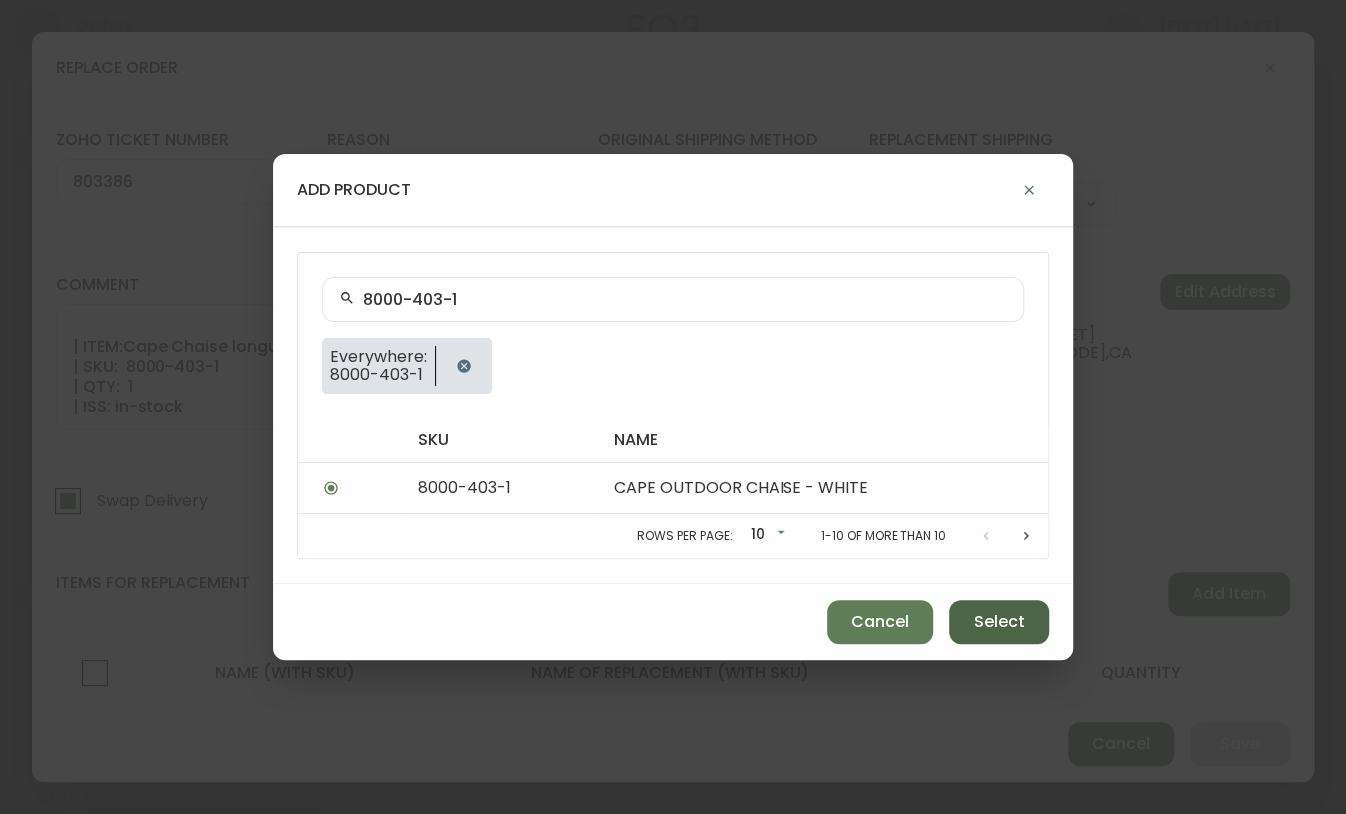 click on "Select" at bounding box center (999, 622) 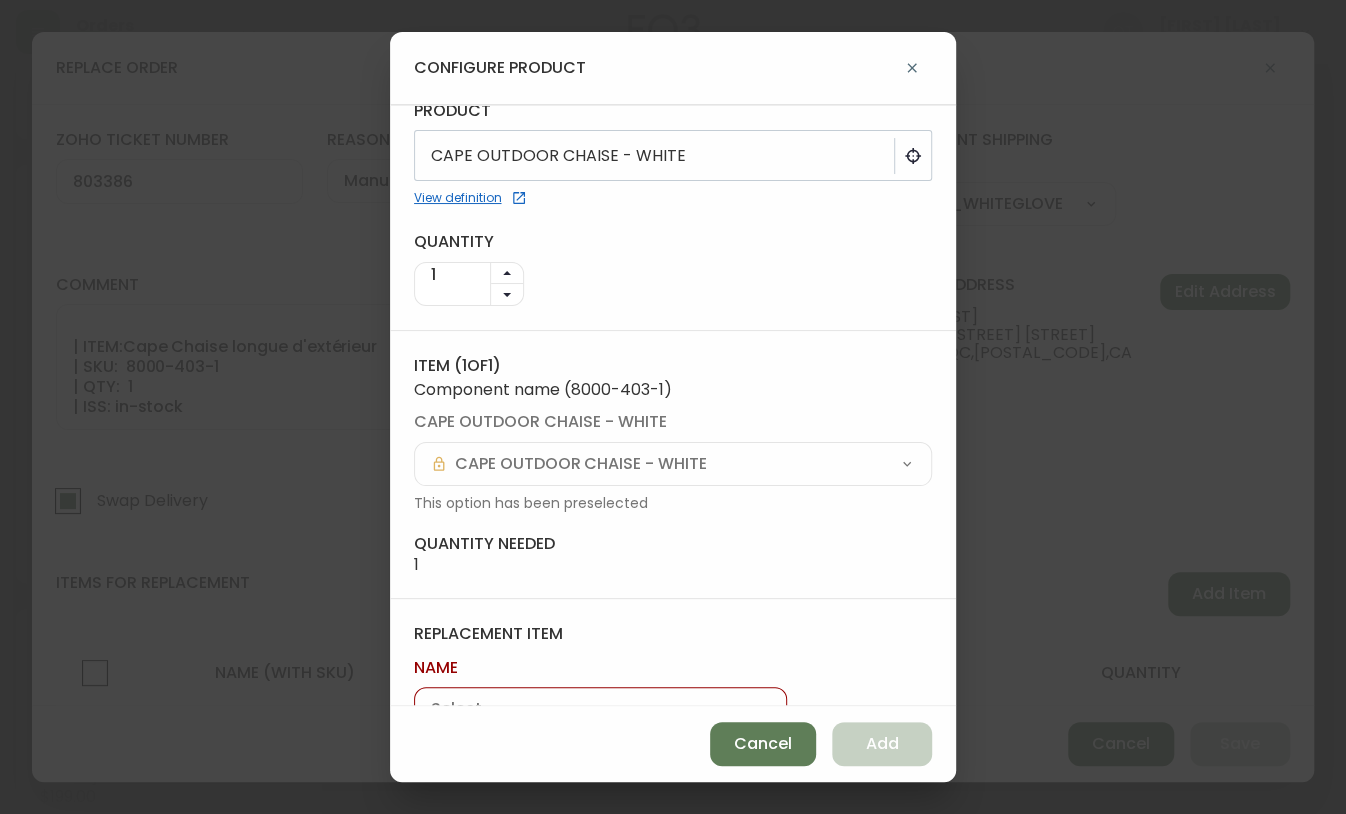 scroll, scrollTop: 105, scrollLeft: 0, axis: vertical 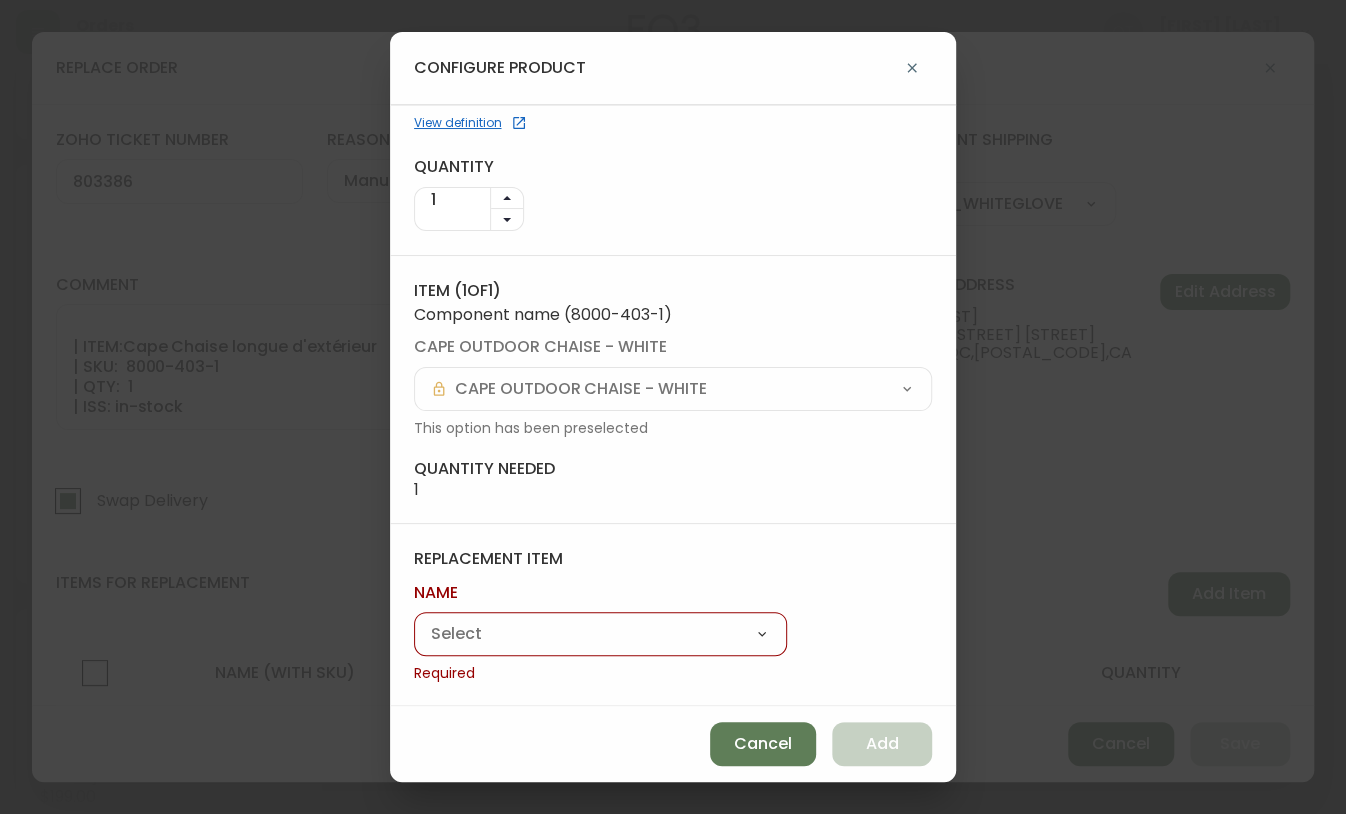 click on "Cape Chaise longue d'extérieur Cape Table à café carée d'extérieur Cape Table de coin-repas d'extérieur Cape Table d'appoint d'extérieur Cape Table à café carée d'extérieur Cape Repose-pieds d'extérieur  Chaise de salle à manger d'extérieur Ria Cape Fauteuil d'extérieur Cape Table d'appoint d'extérieur Cape Table de salle à manger d'extérieur Cape Chaise de salle à manger d'extérieur Cape Repose-pieds d'extérieur Cape Fauteuil d'extérieur" at bounding box center [600, 635] 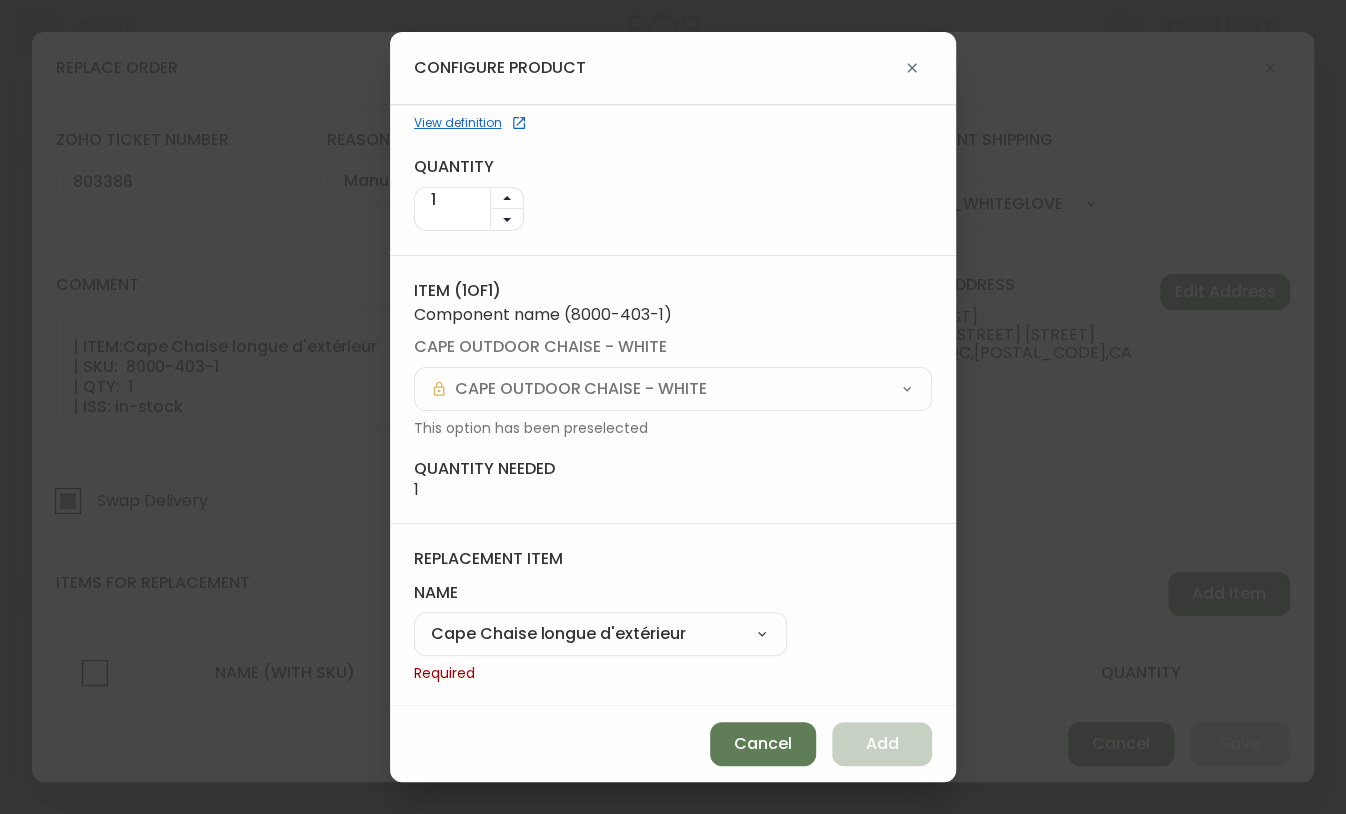 scroll, scrollTop: 78, scrollLeft: 0, axis: vertical 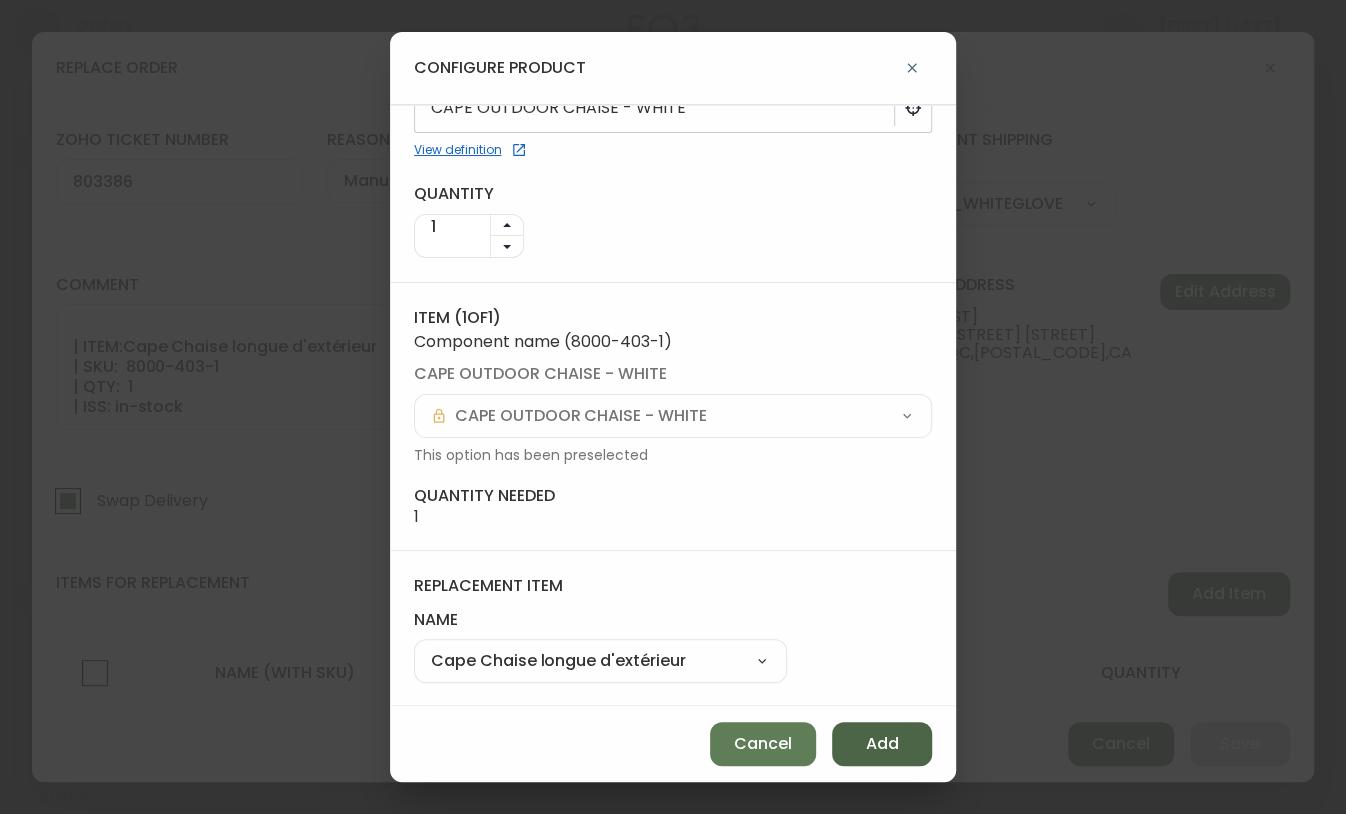 click on "Add" at bounding box center (882, 744) 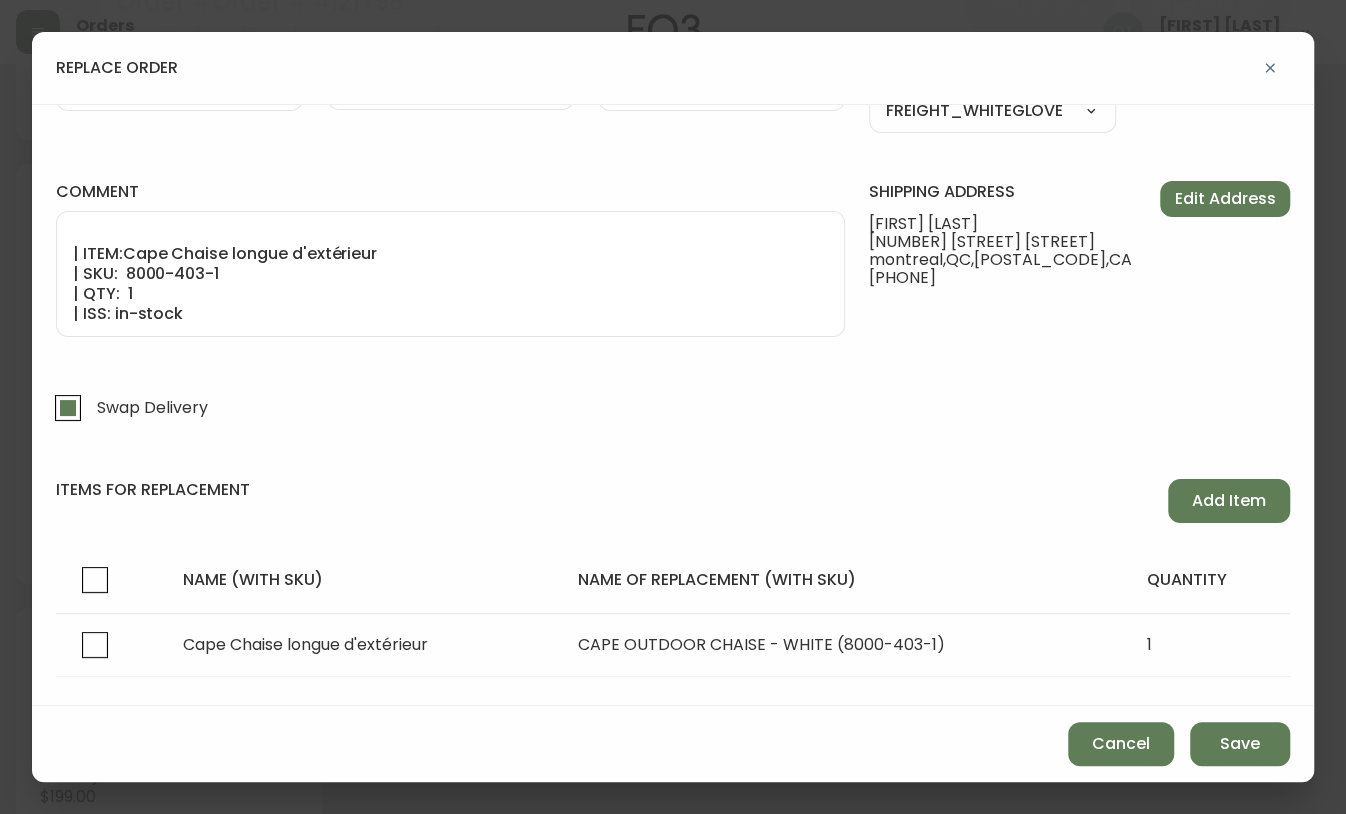 scroll, scrollTop: 134, scrollLeft: 0, axis: vertical 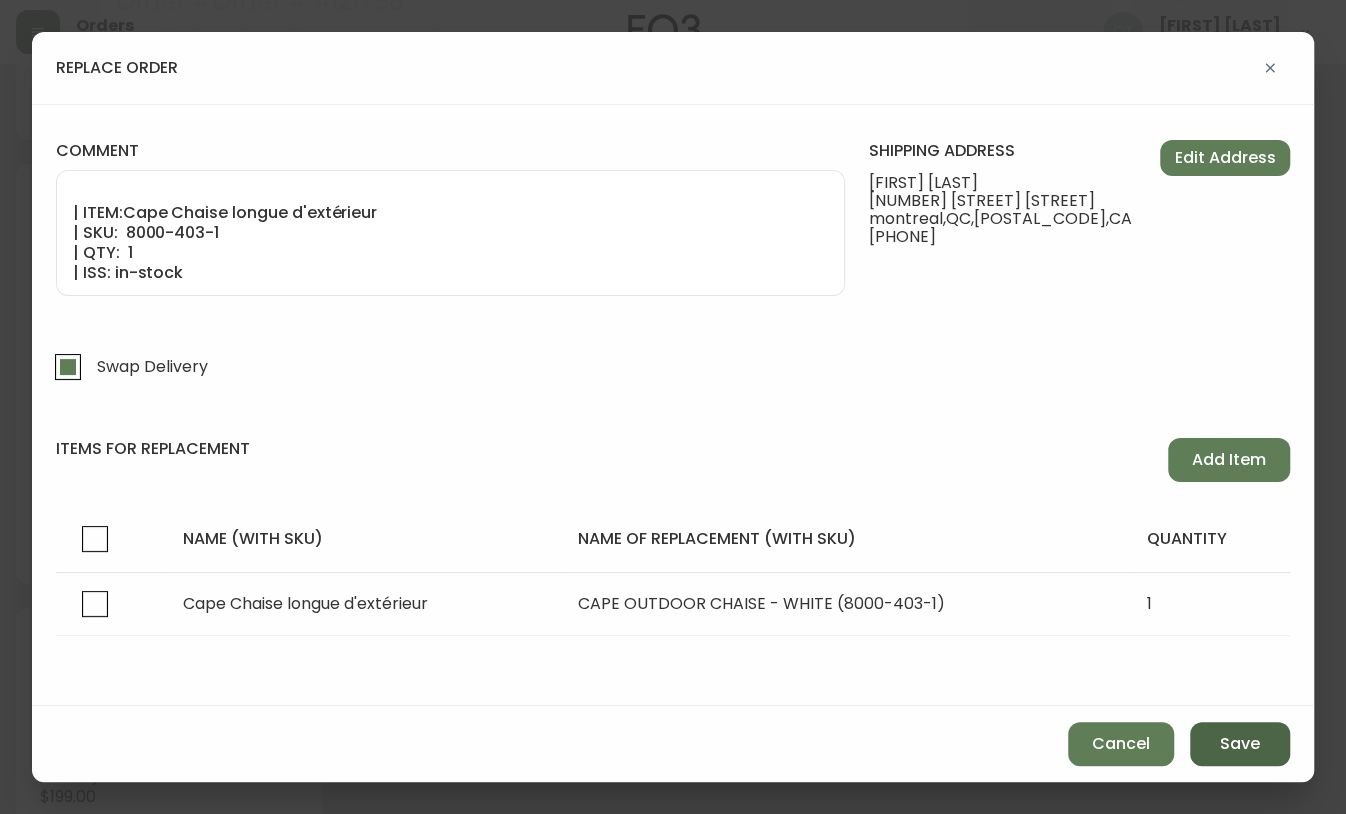 click on "Save" at bounding box center [1240, 744] 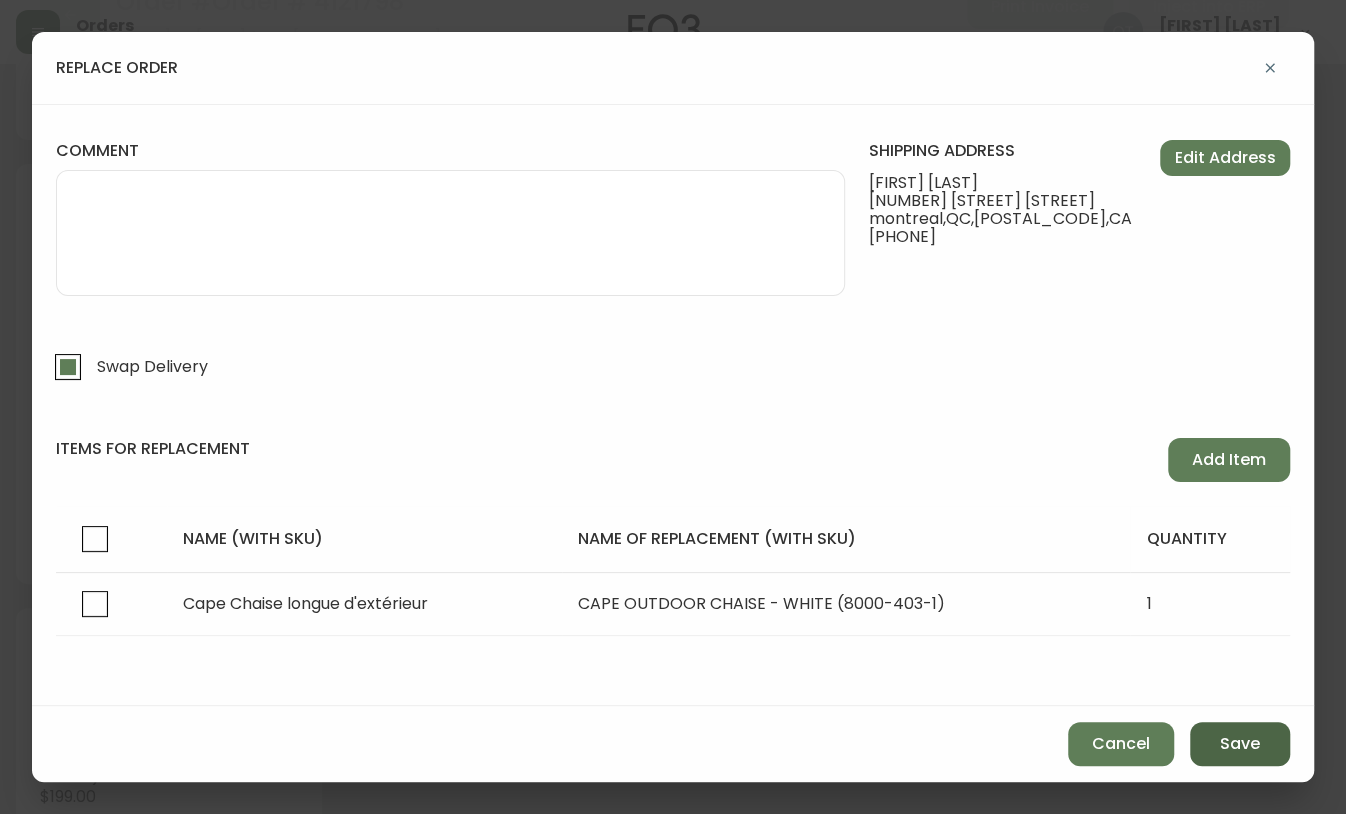 select 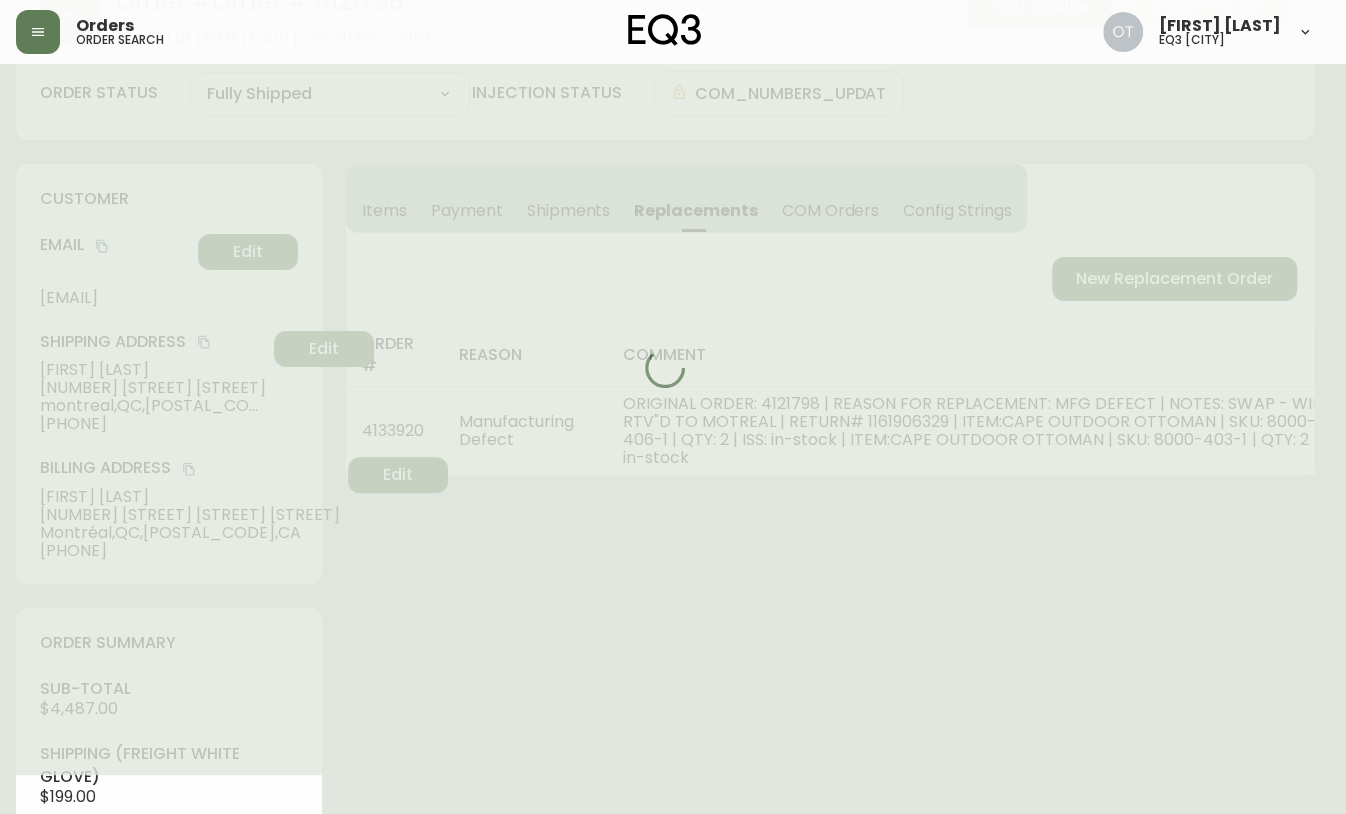 scroll, scrollTop: 0, scrollLeft: 0, axis: both 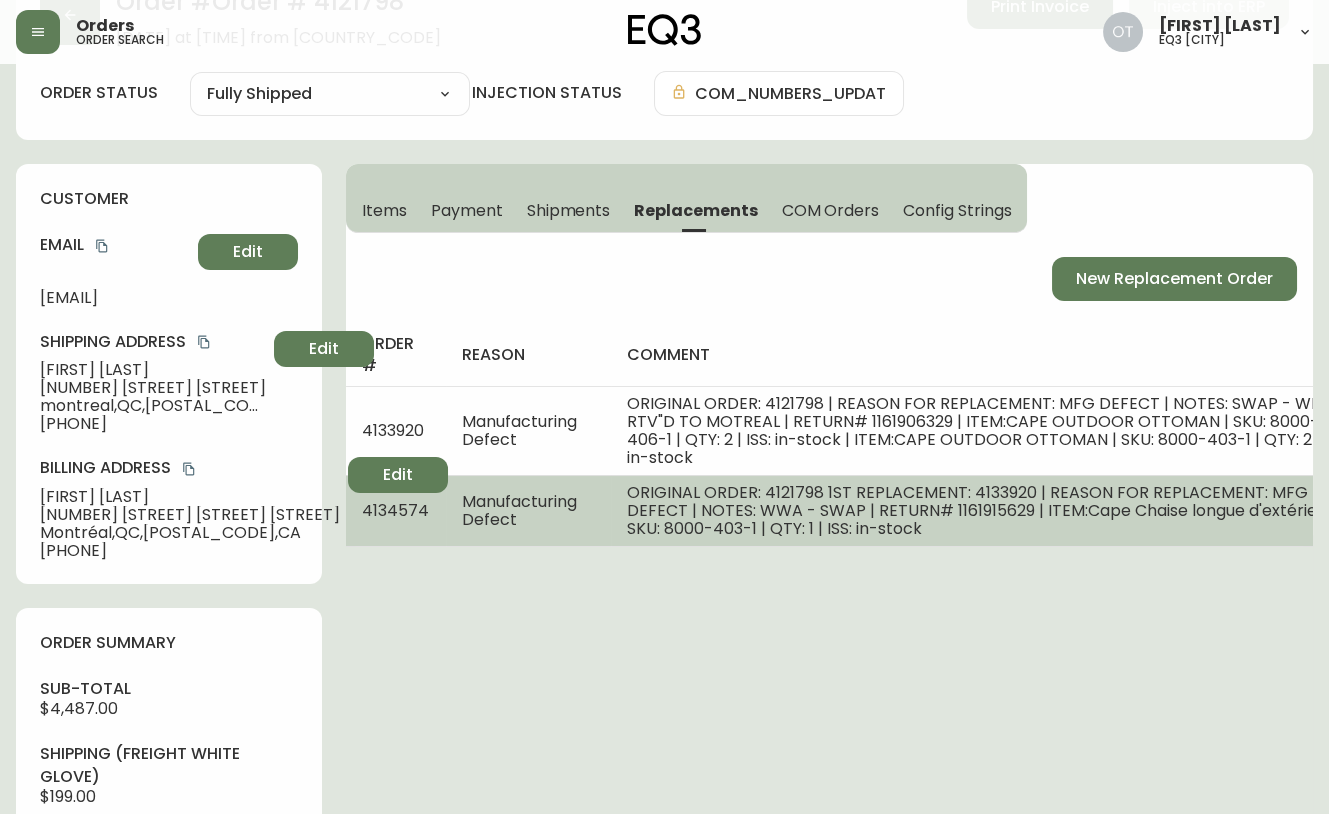 click on "4134574" at bounding box center [396, 510] 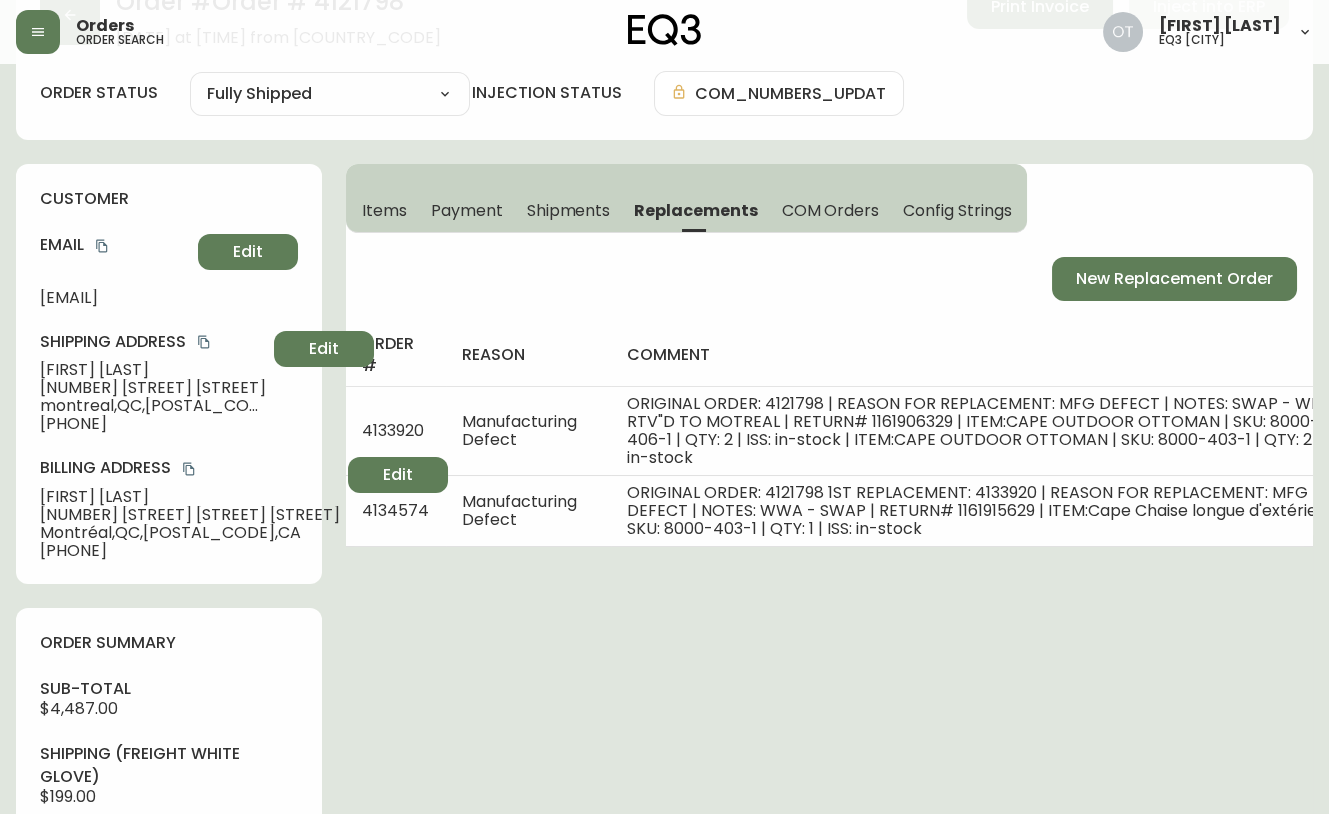 click on "Order # 4121798 [DATE] at [TIME] from [COUNTRY_CODE] Print Invoice Inject into ERP order status Fully Shipped Cancelled Fully Shipped injection status COM_NUMBERS_UPDATED customer Email [EMAIL] Edit Shipping Address [FIRST]   [LAST] [NUMBER] [STREET] [STREET] ,  QC ,  [POSTAL_CODE] ,  CA [PHONE] Edit Billing Address [FIRST]   [LAST] [NUMBER] [STREET] [STREET] [CITY] ,  QC ,  [POSTAL_CODE] ,  CA [PHONE] Edit order summary sub-total $4,487.00 Shipping ( Freight White Glove ) $199.00 tps (5.000%) $234.30 tvq (9.975%) $467.43 total $5,387.73 *Taxes are calculated based on product subtotal and shipping fees com order summary shipped/invoiced complete 8335677 comments Add [DATE] at [TIME] [EMAIL] Changed status from PROCESSING to FULLY_SHIPPED [DATE] at [TIME] [EMAIL] MANUAL FRAUD REVIEW - APPROVED -
company email -
no information matches the QC fraud orders - [DATE] at [TIME] erp_sync Items Payment Shipments Replacements COM Orders Config Strings" at bounding box center [664, 910] 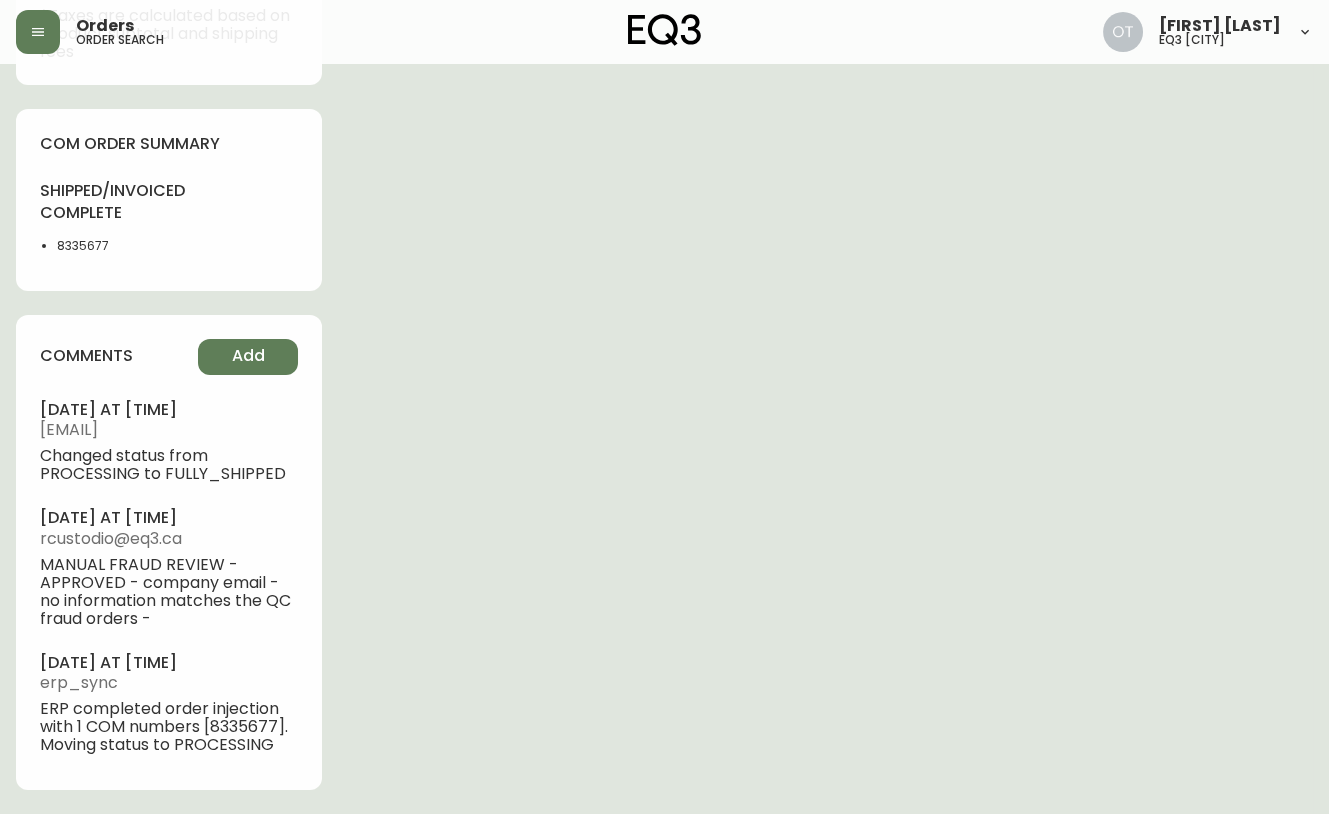 scroll, scrollTop: 78, scrollLeft: 0, axis: vertical 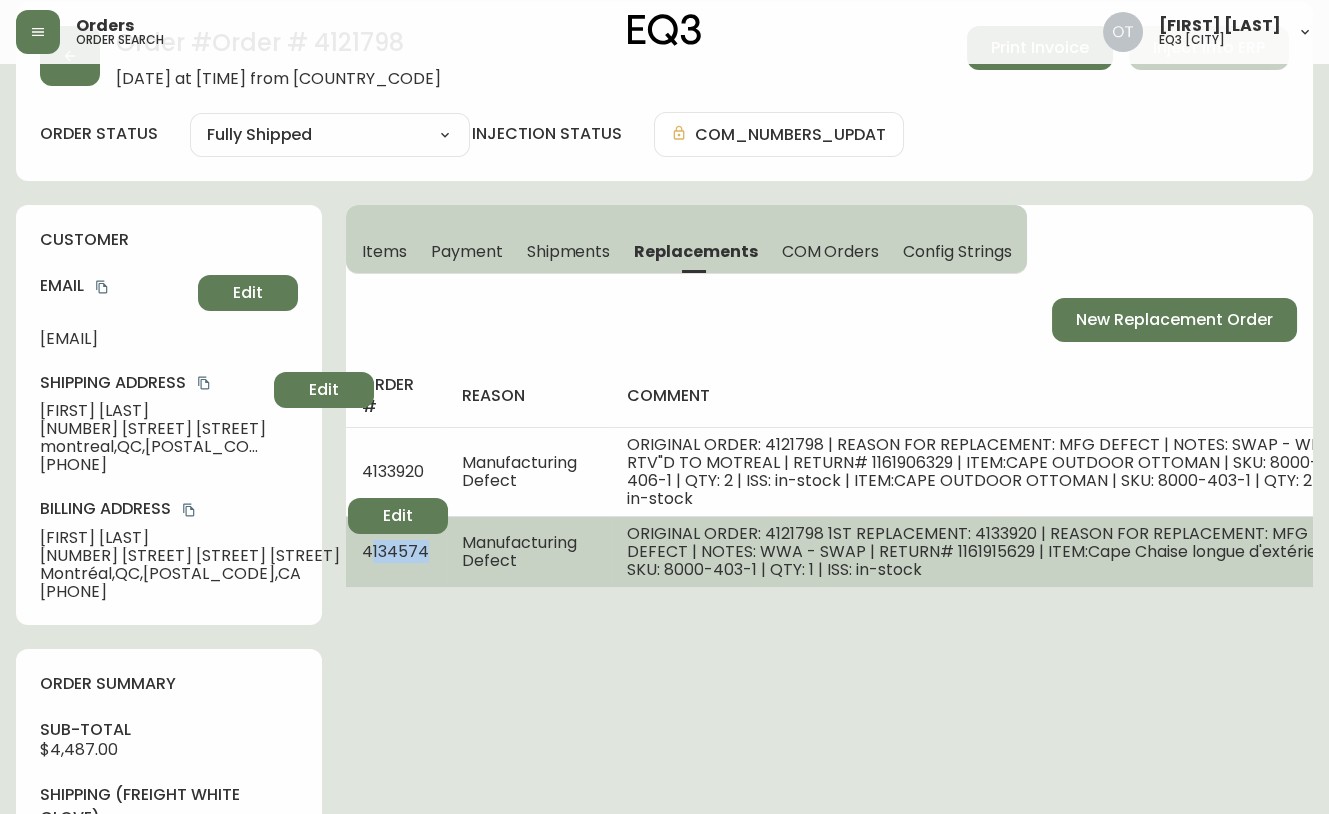 drag, startPoint x: 418, startPoint y: 547, endPoint x: 370, endPoint y: 555, distance: 48.6621 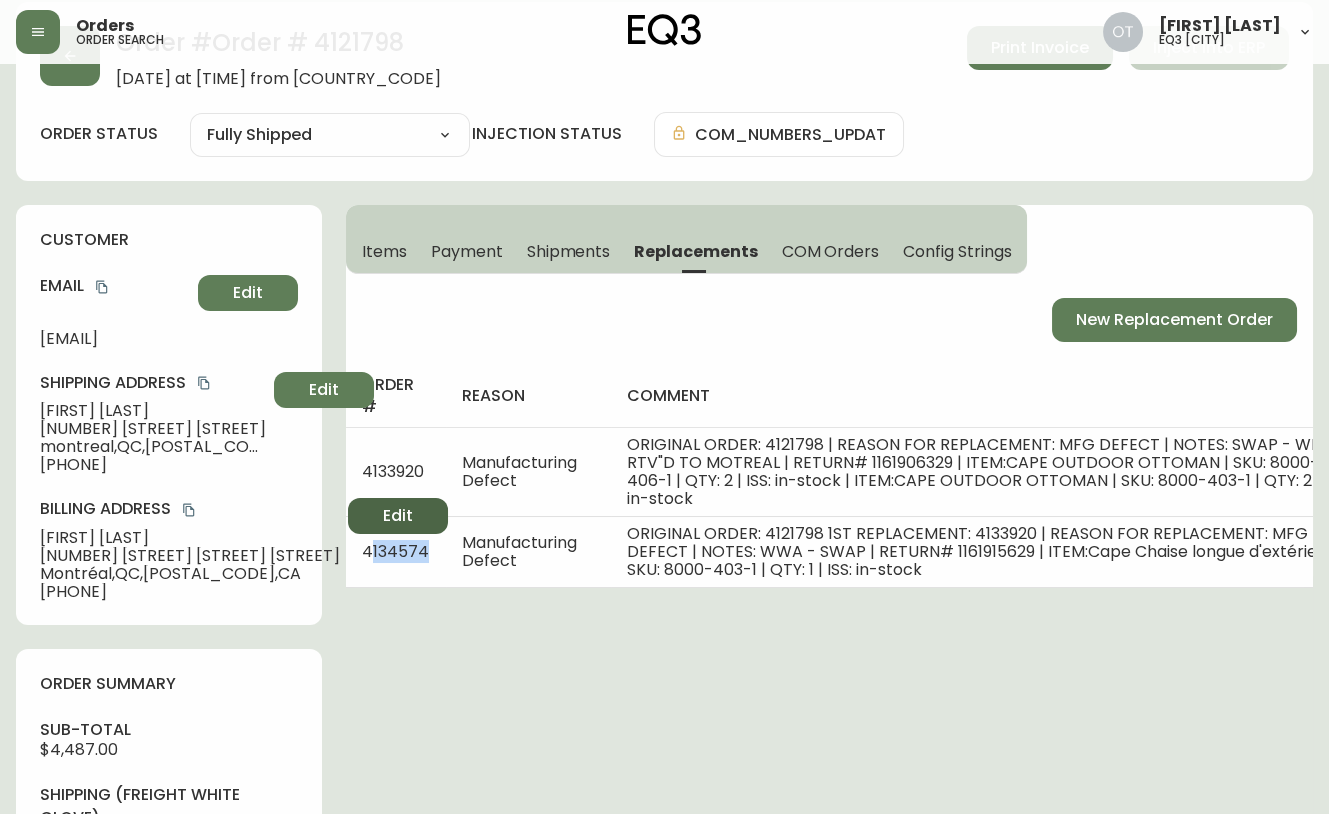 copy on "134574" 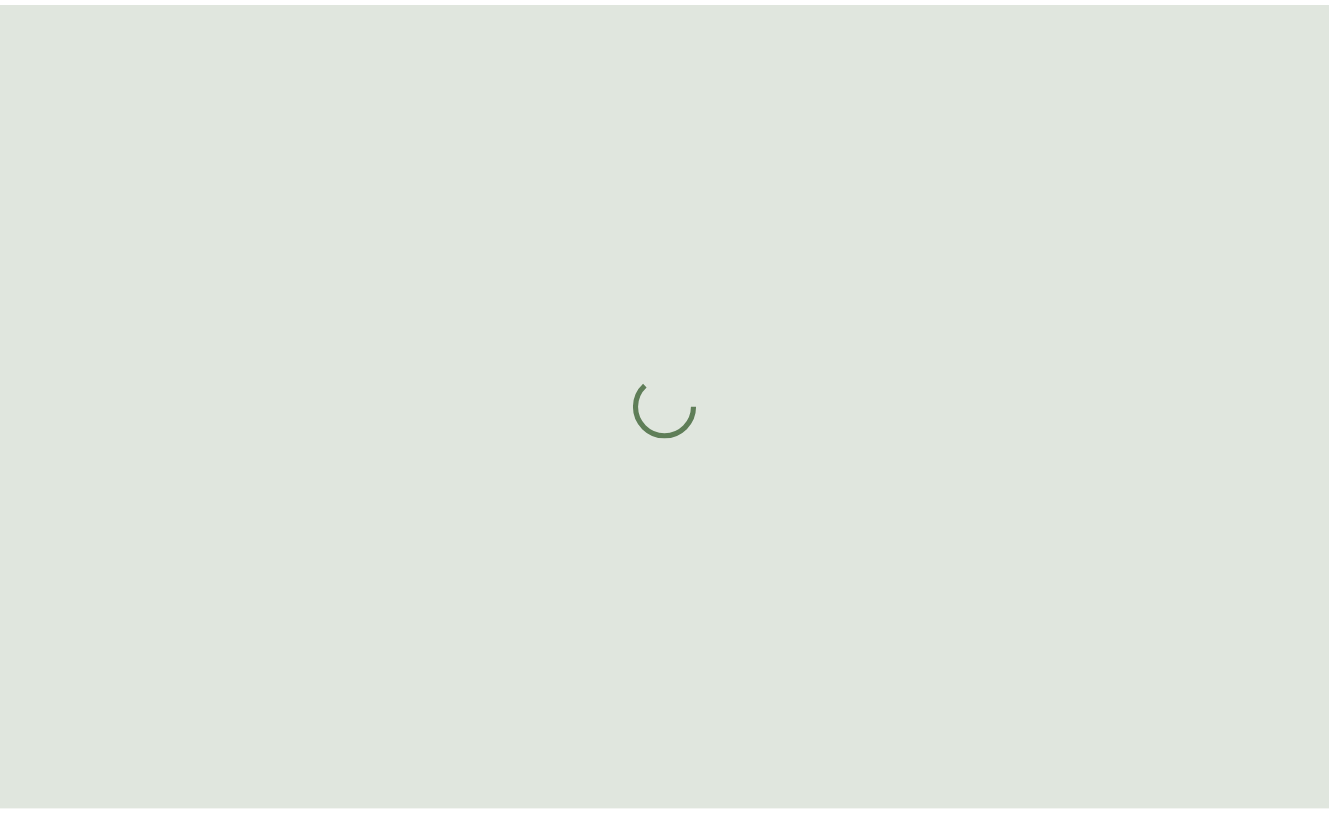 scroll, scrollTop: 0, scrollLeft: 0, axis: both 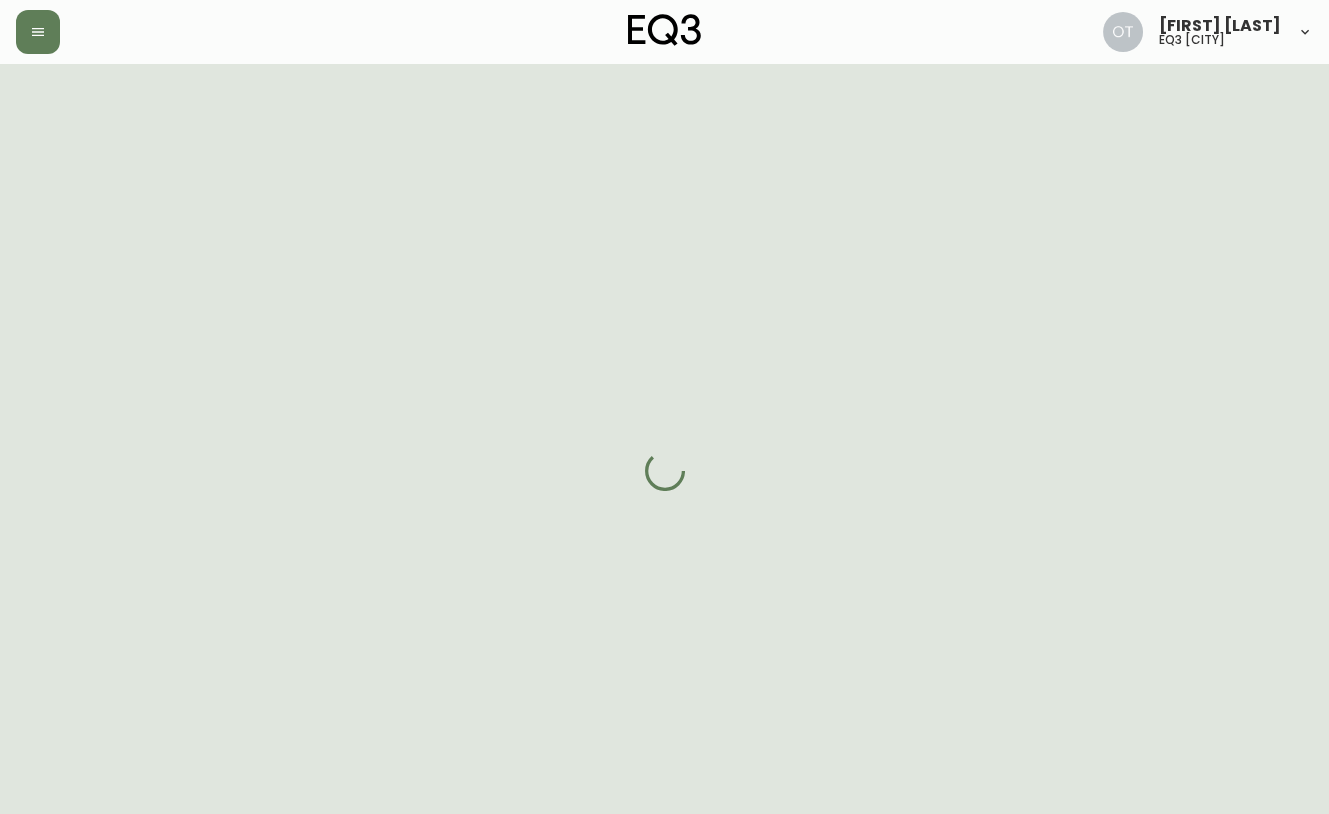 select on "ORDER_INJECTION" 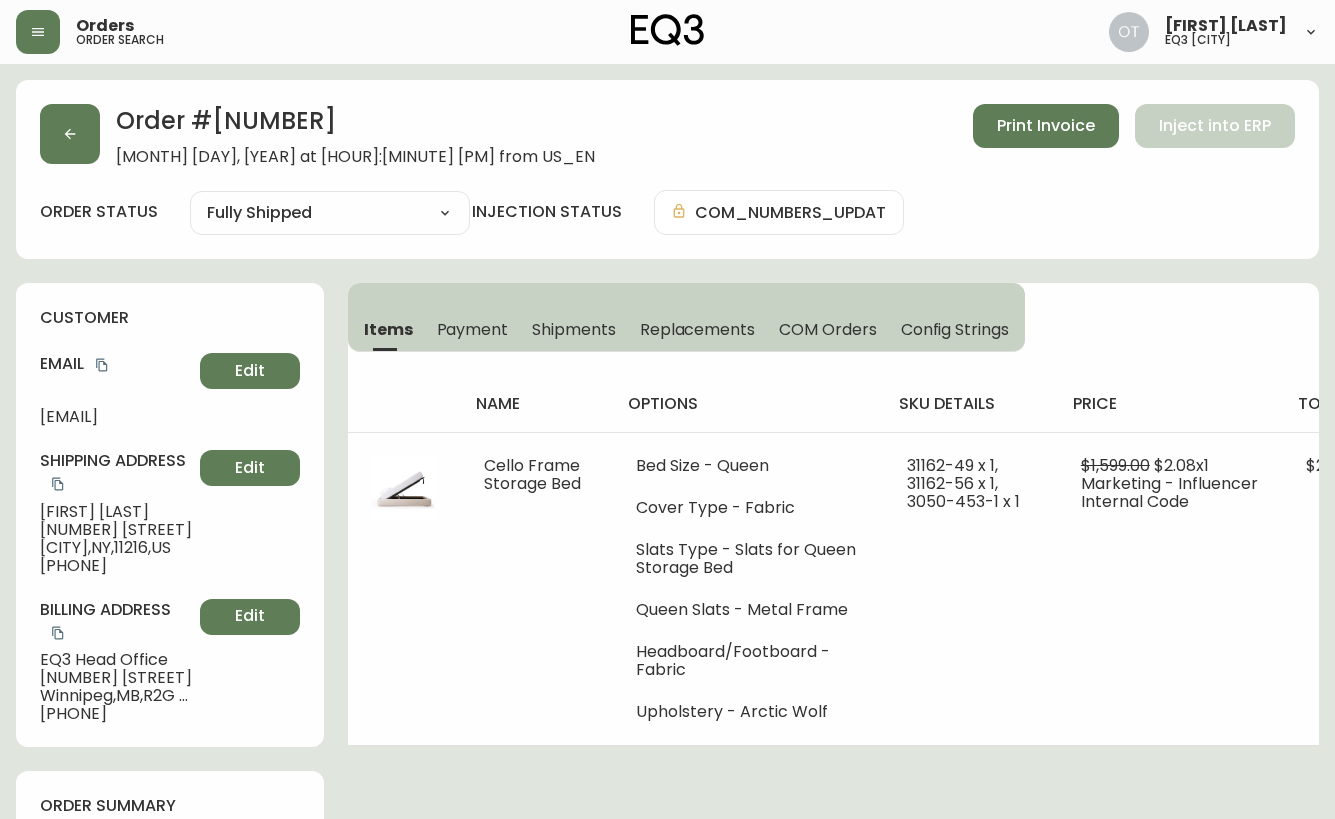 select on "FULLY_SHIPPED" 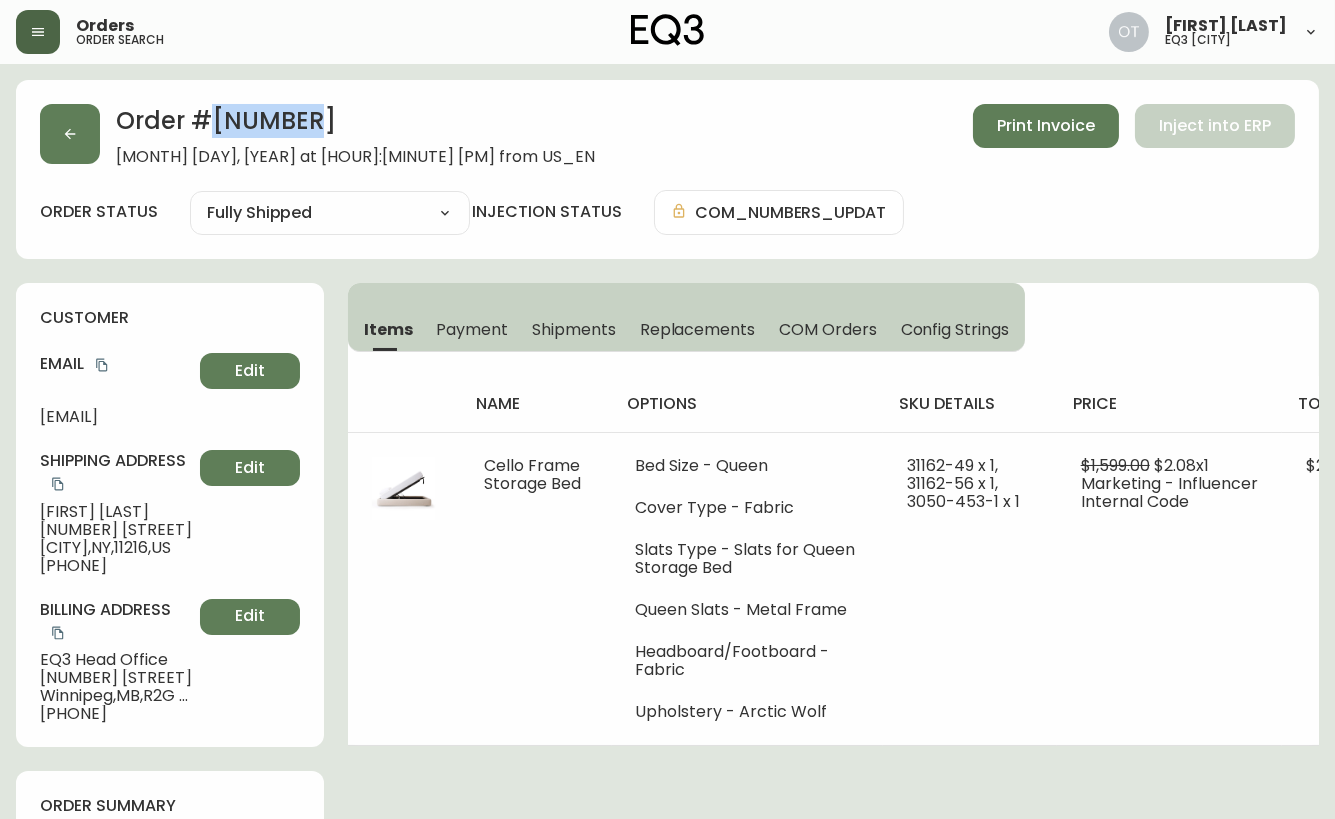 click 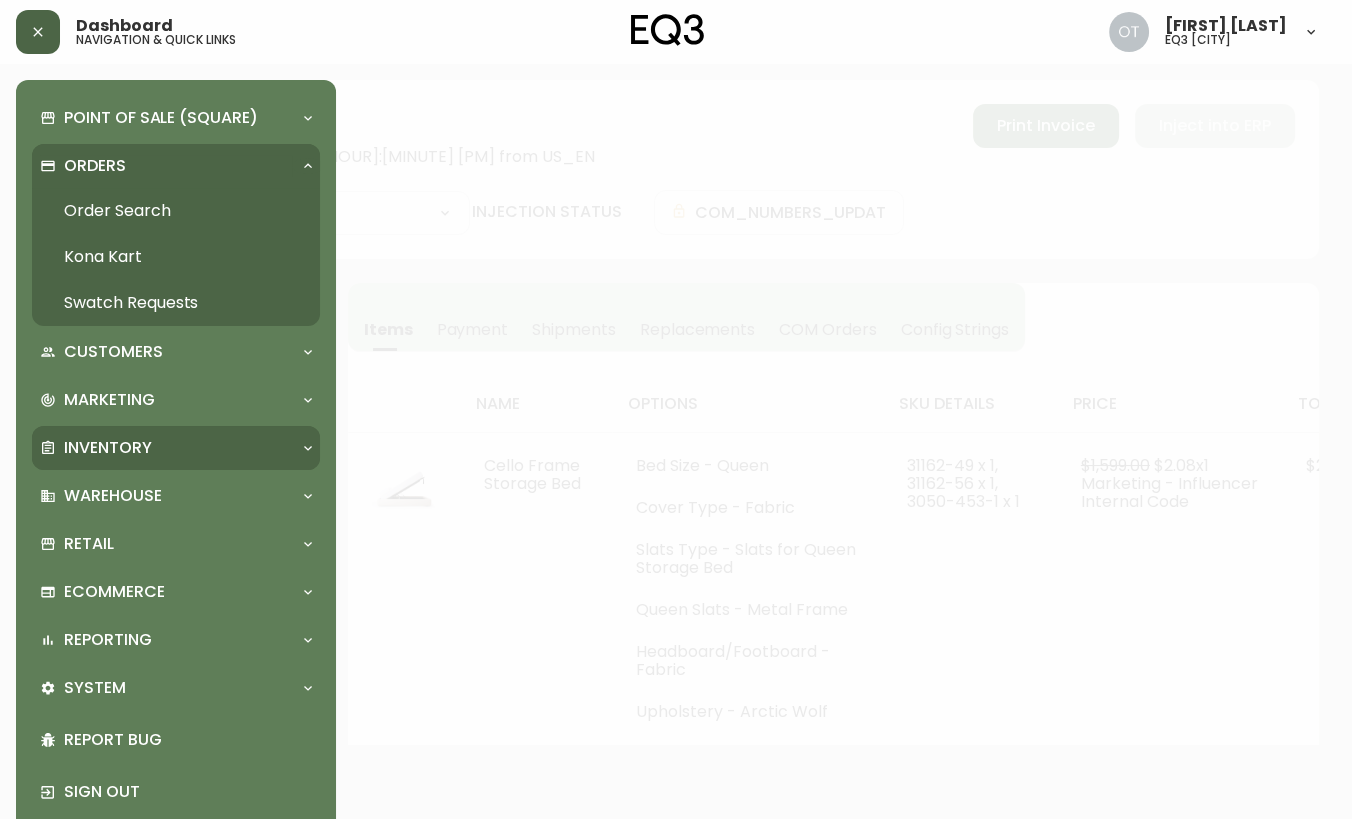 click on "Inventory" at bounding box center (108, 448) 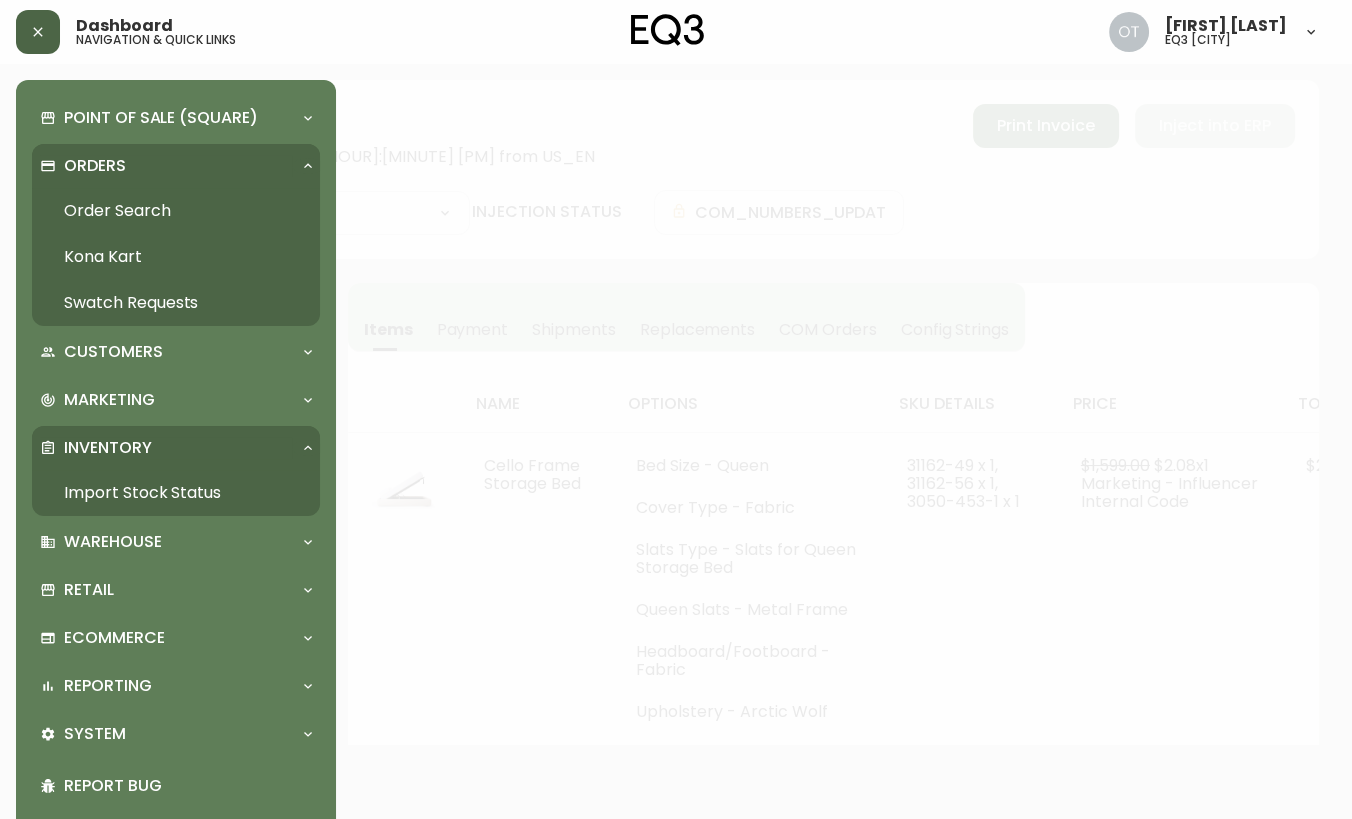 click on "Import Stock Status" at bounding box center (176, 493) 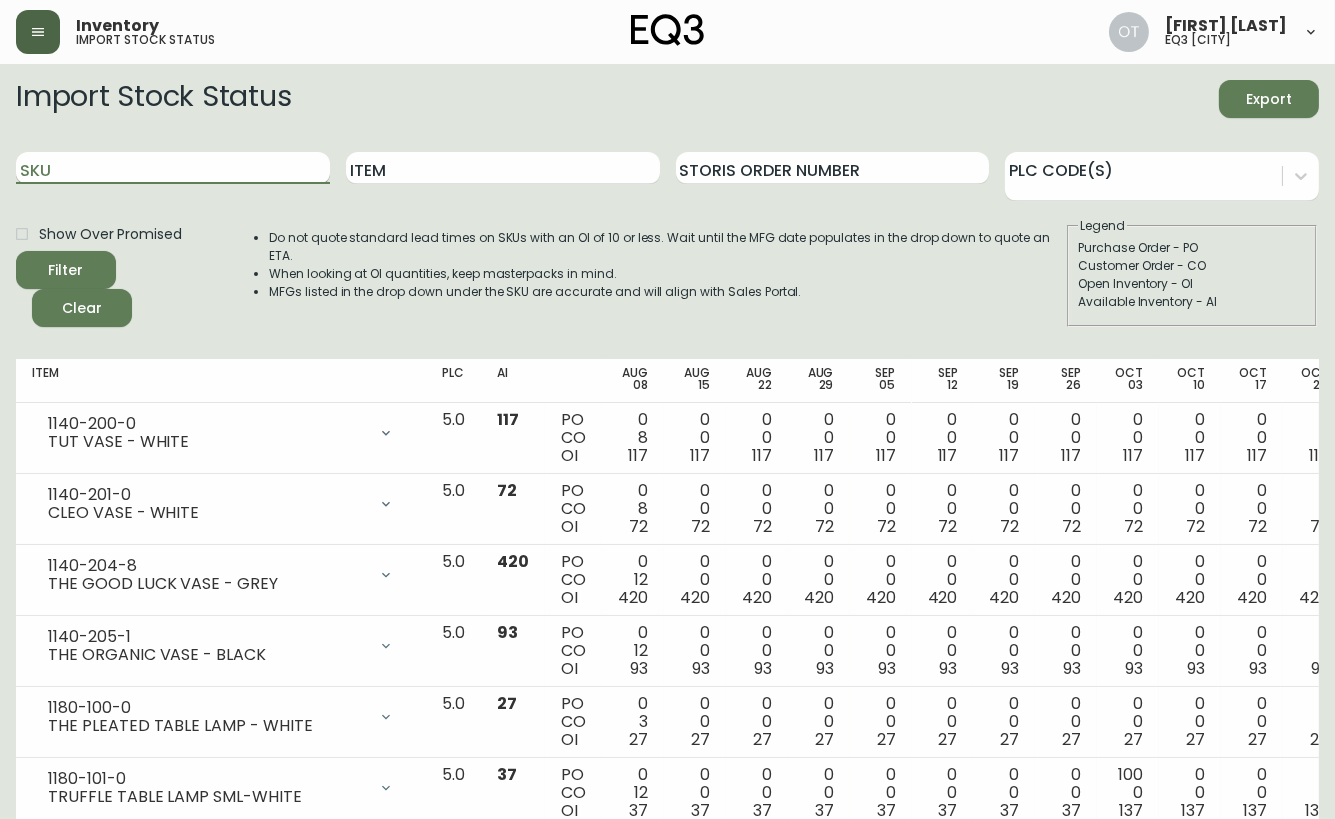 click on "SKU" at bounding box center (173, 168) 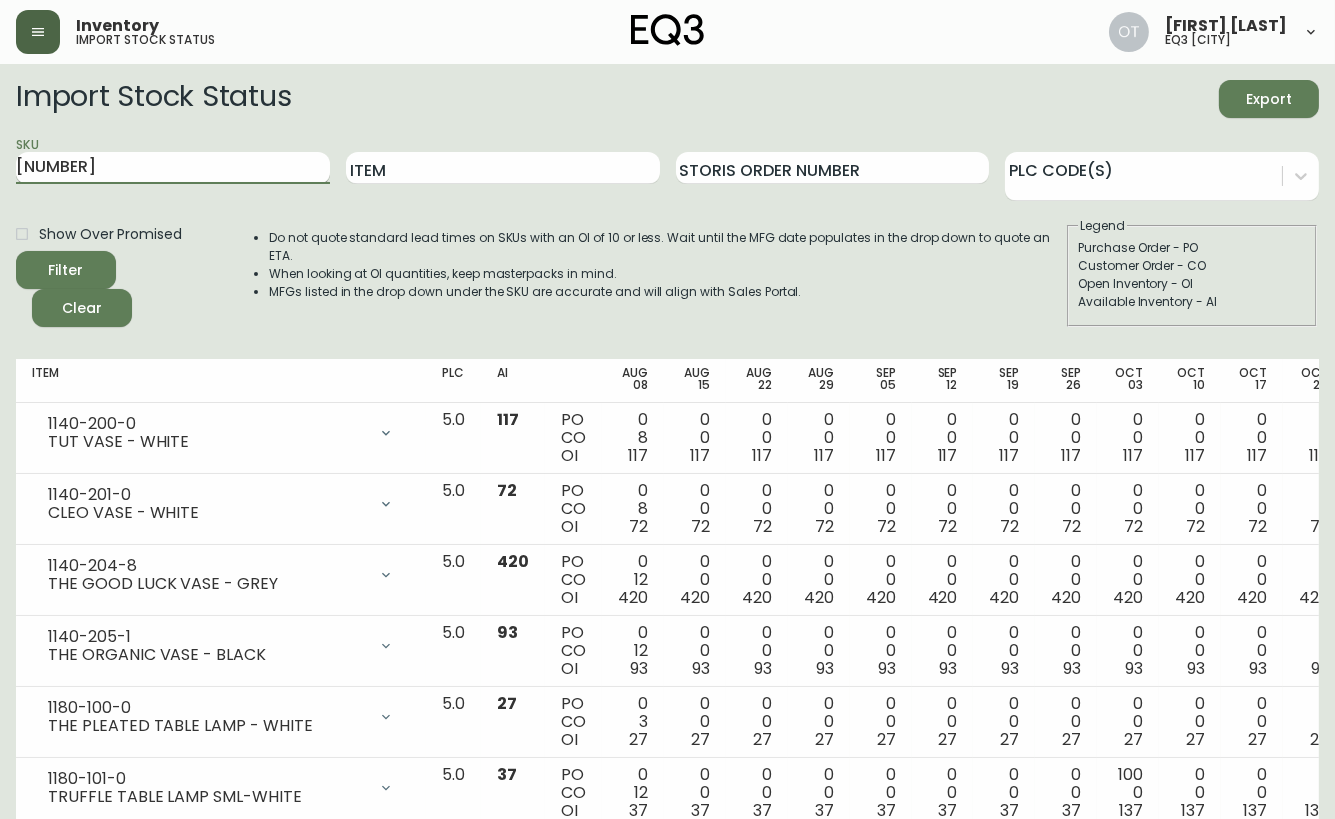 type on "[NUMBER]" 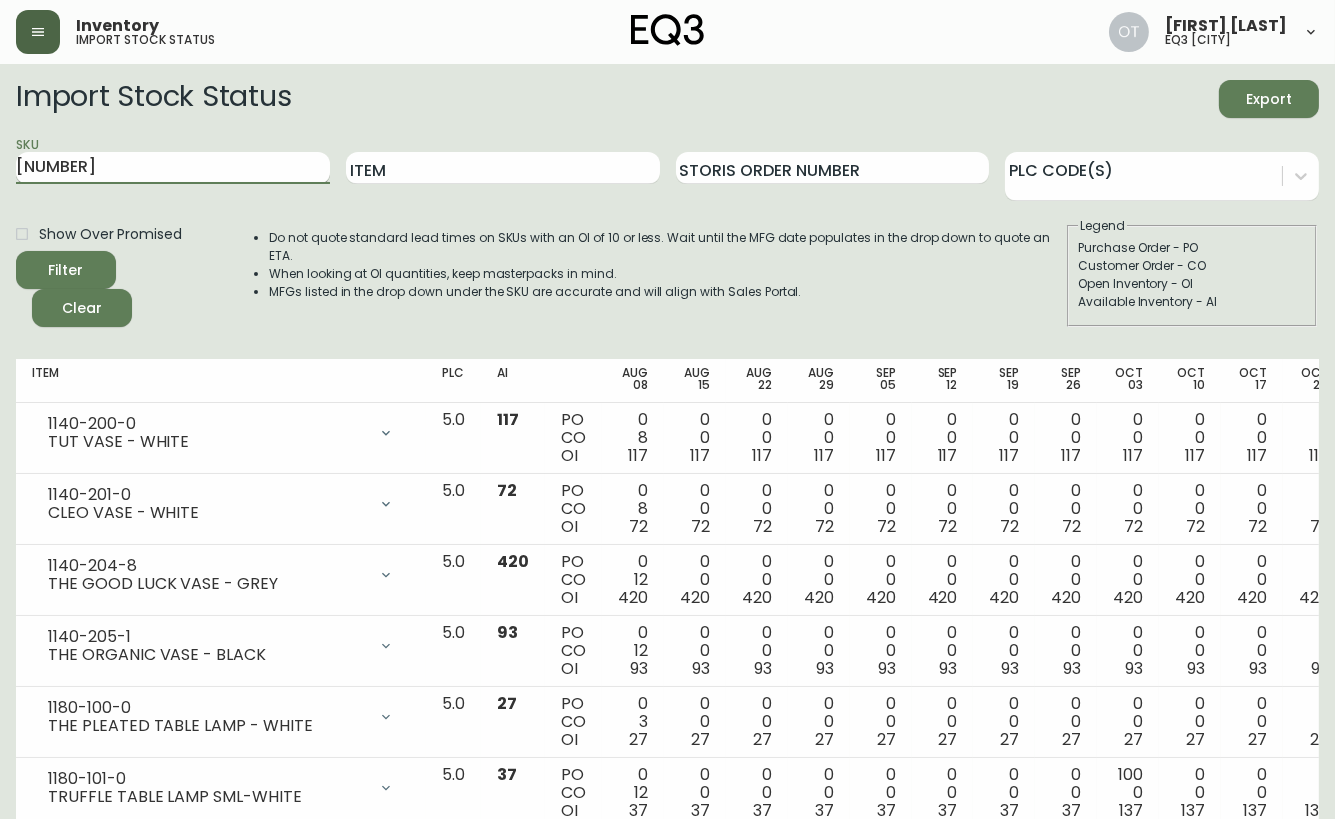 click on "Filter" at bounding box center [66, 270] 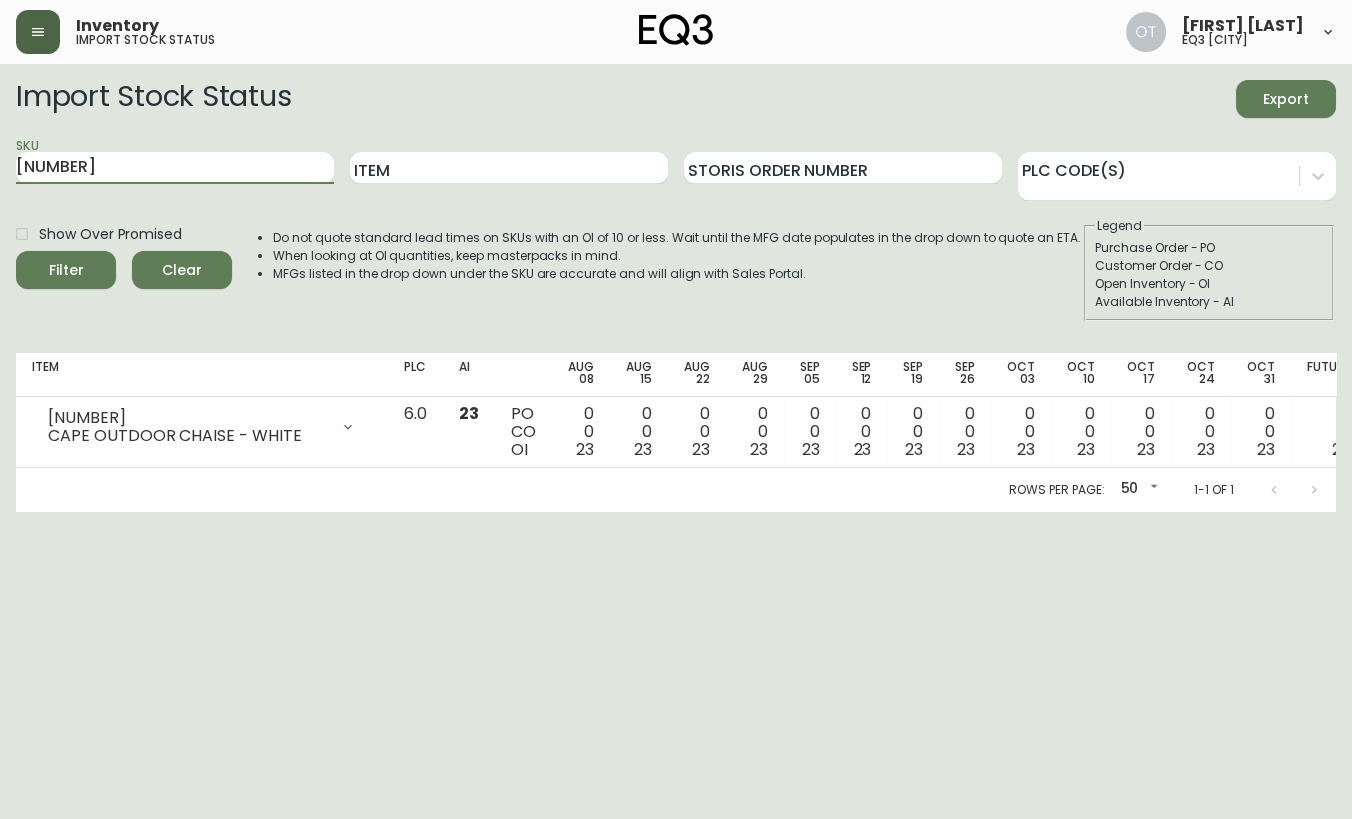 click at bounding box center (38, 32) 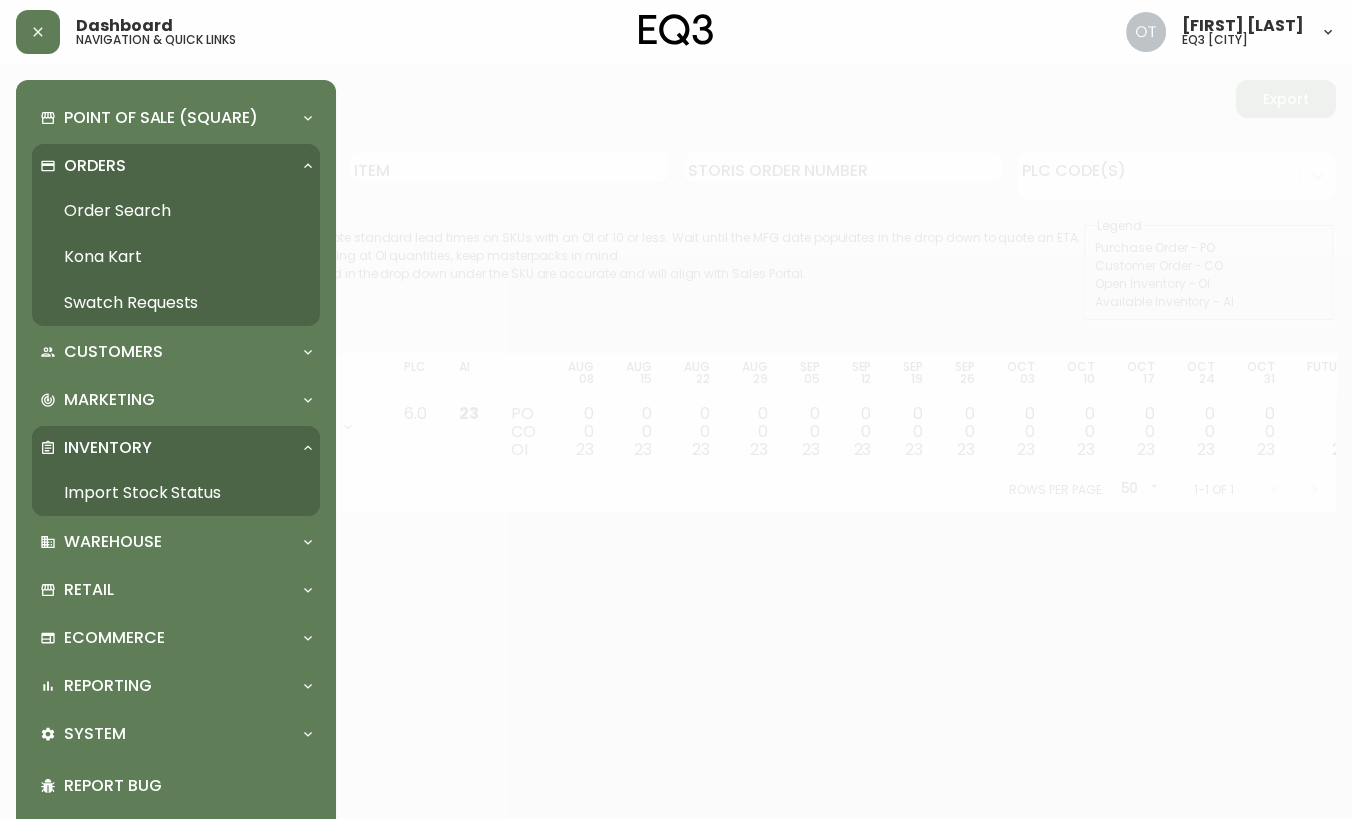 click on "Order Search" at bounding box center [176, 211] 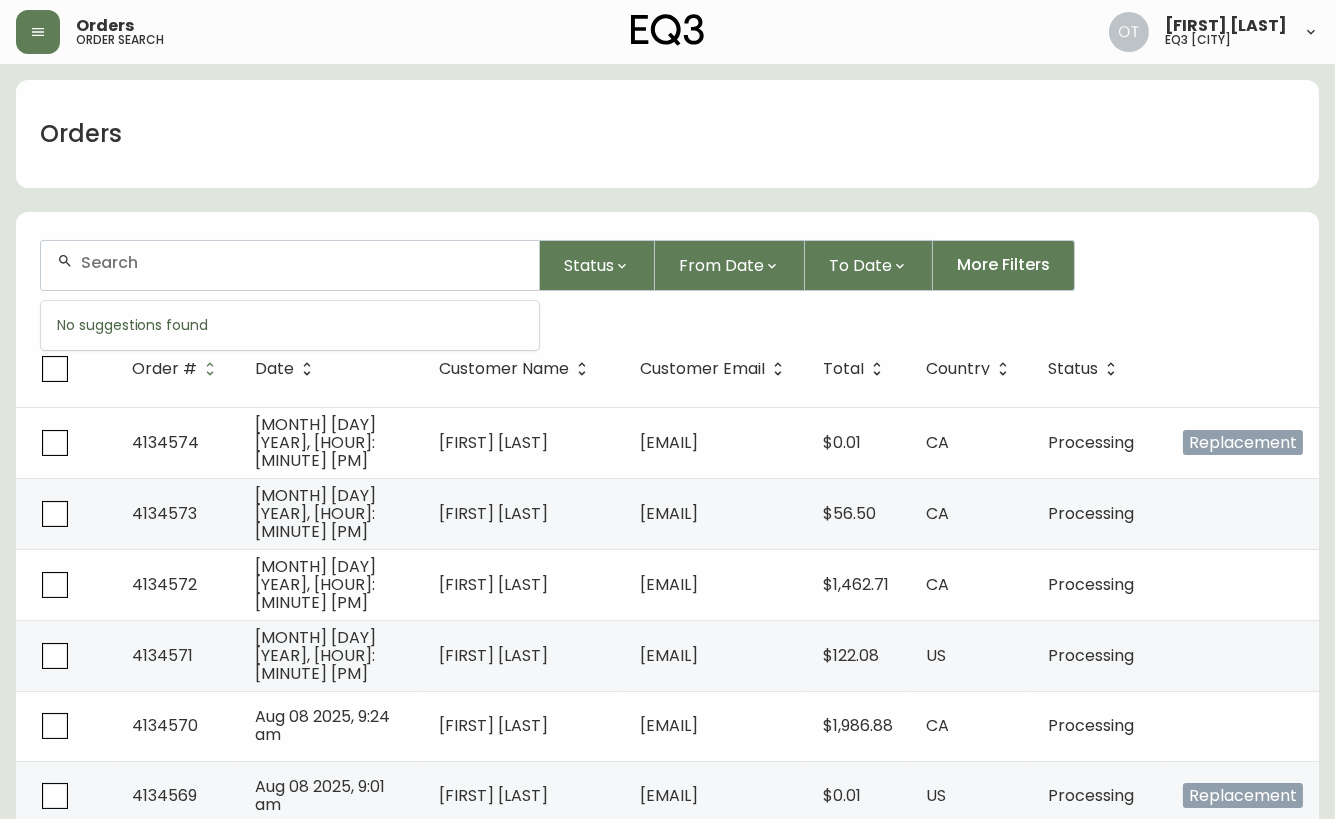 click at bounding box center (302, 262) 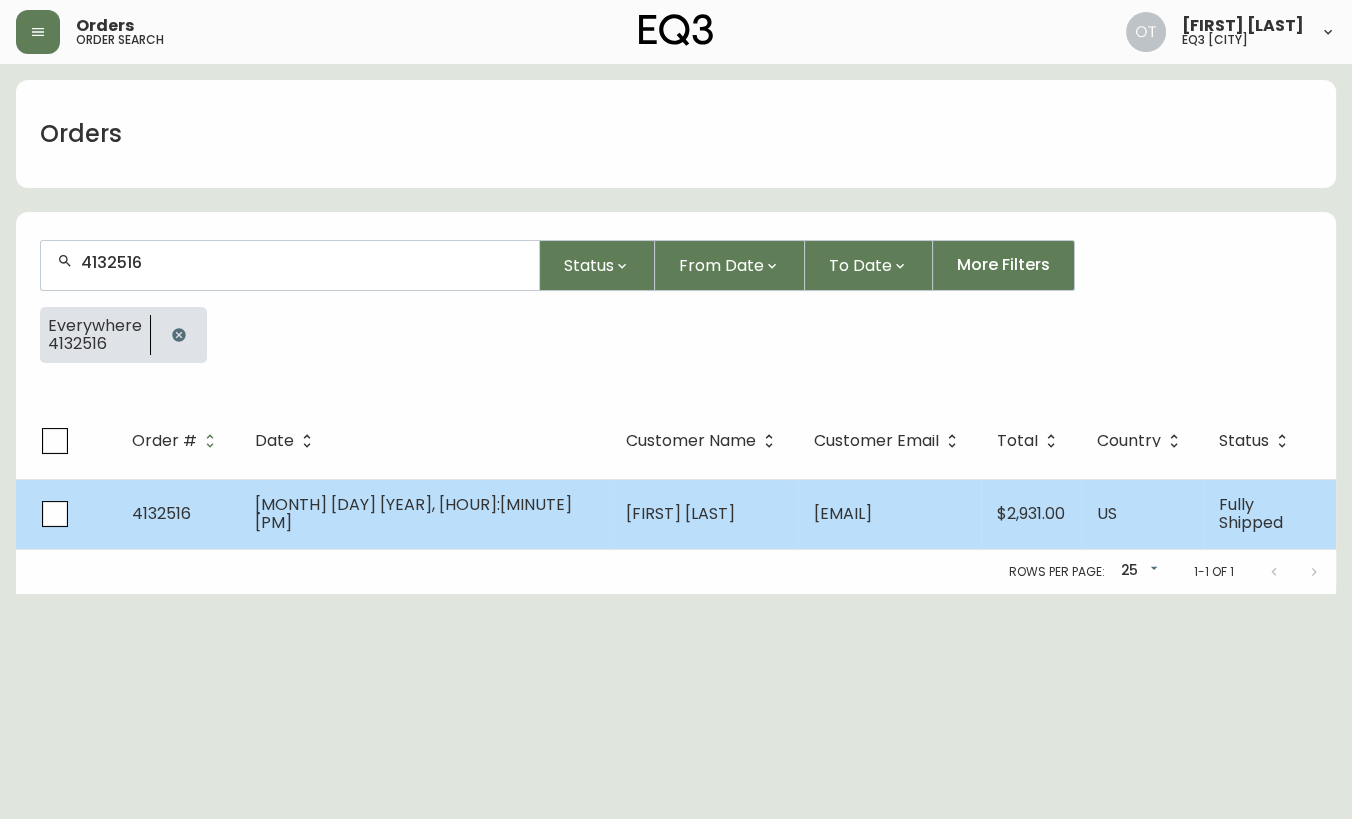 type on "4132516" 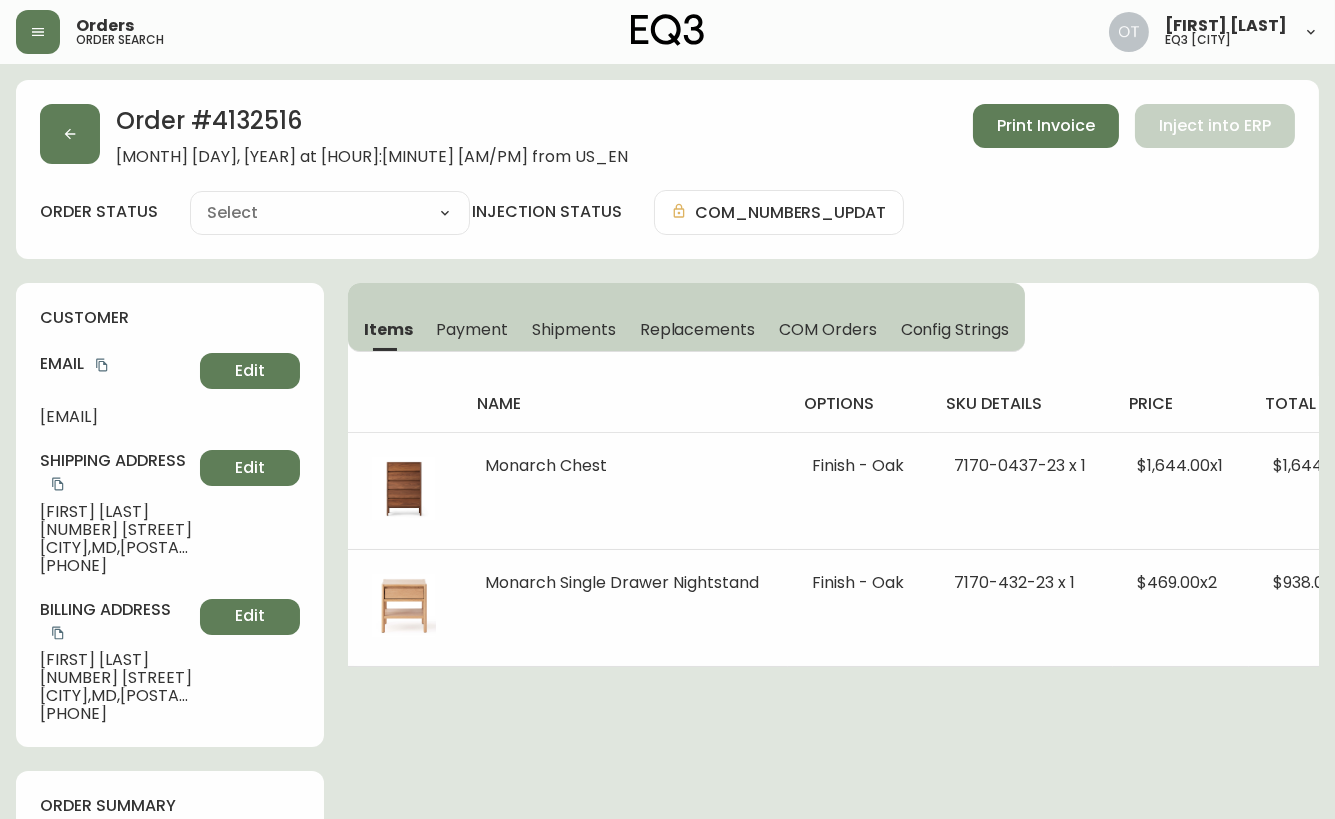 type on "Fully Shipped" 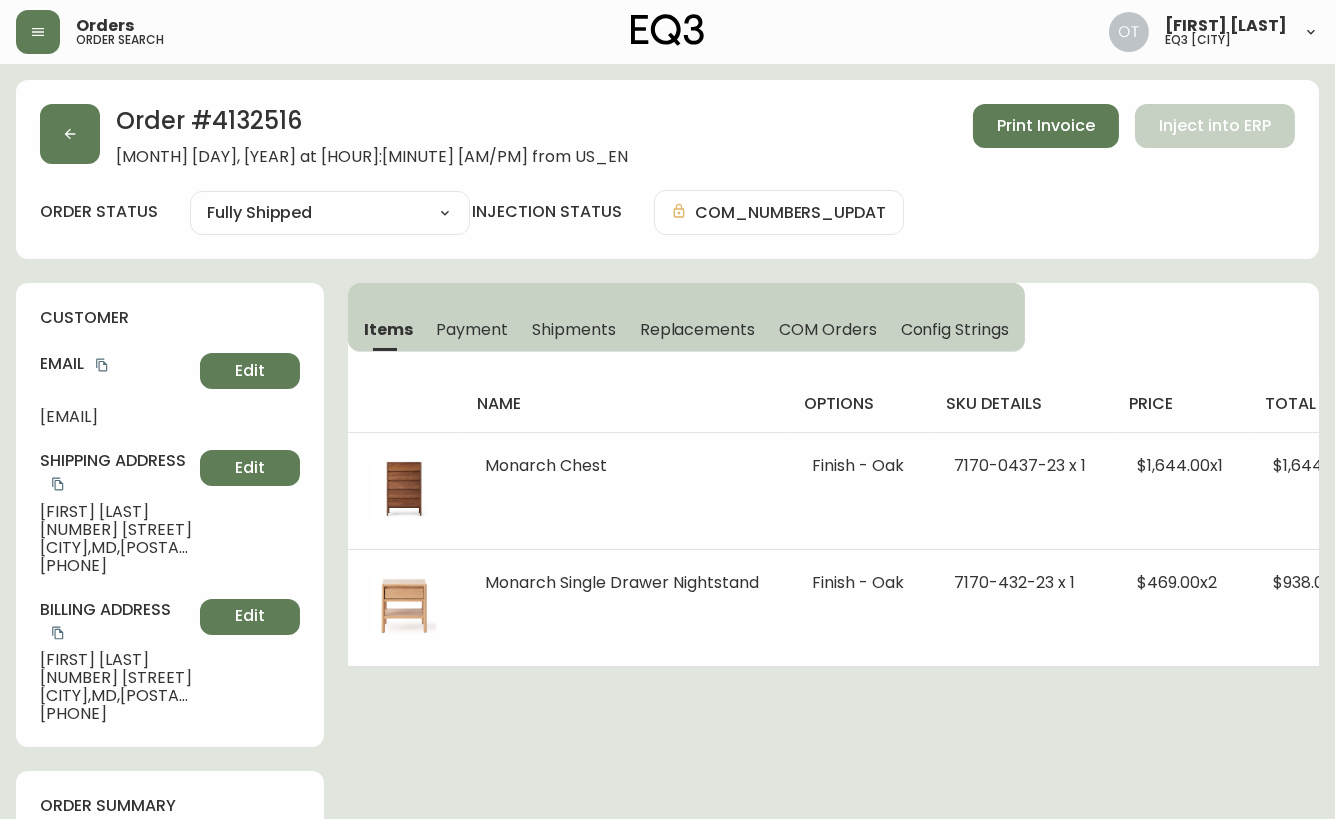 select on "FULLY_SHIPPED" 